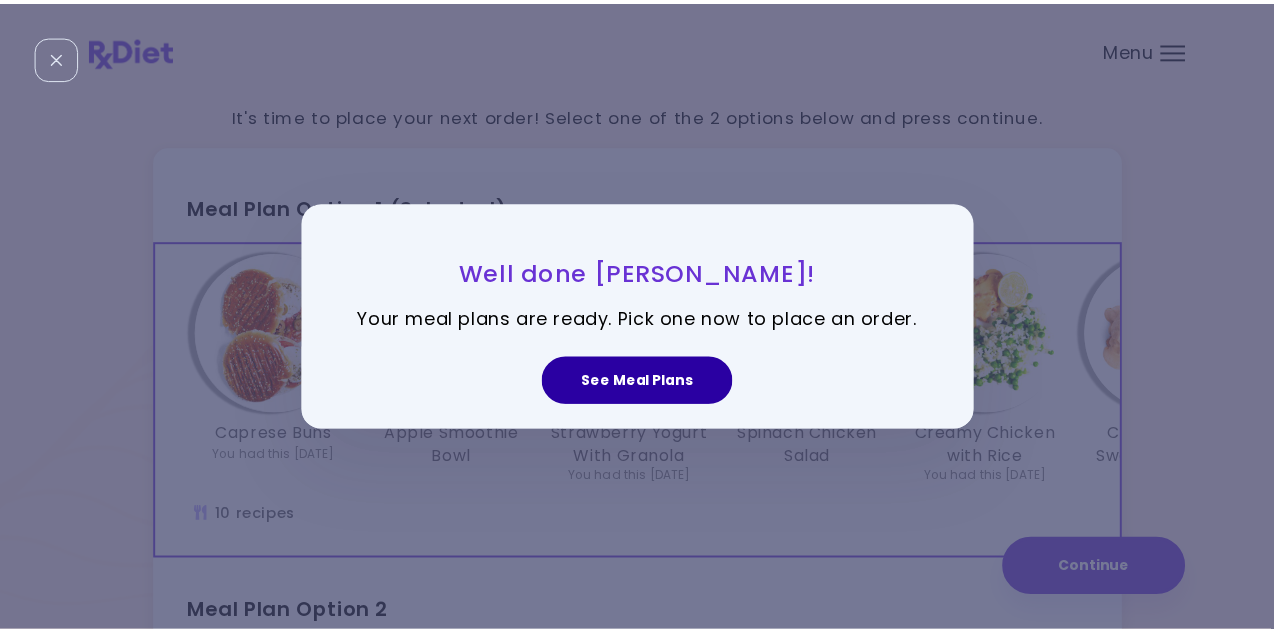 scroll, scrollTop: 0, scrollLeft: 0, axis: both 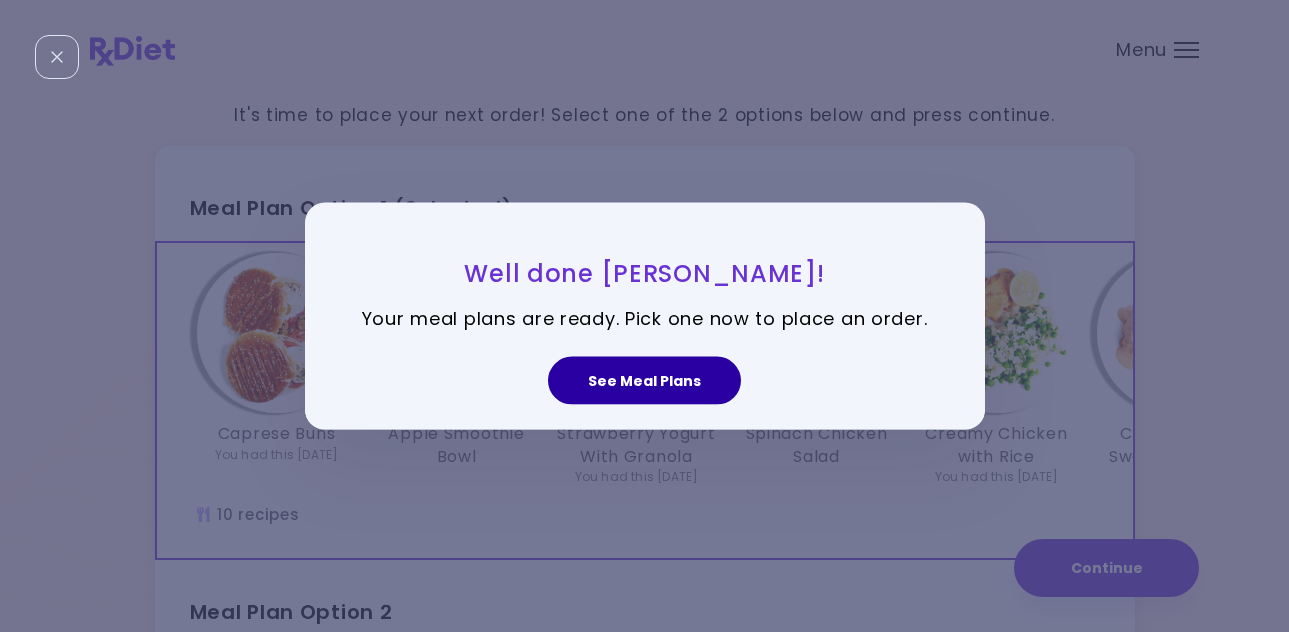 click on "See Meal Plans" at bounding box center (644, 380) 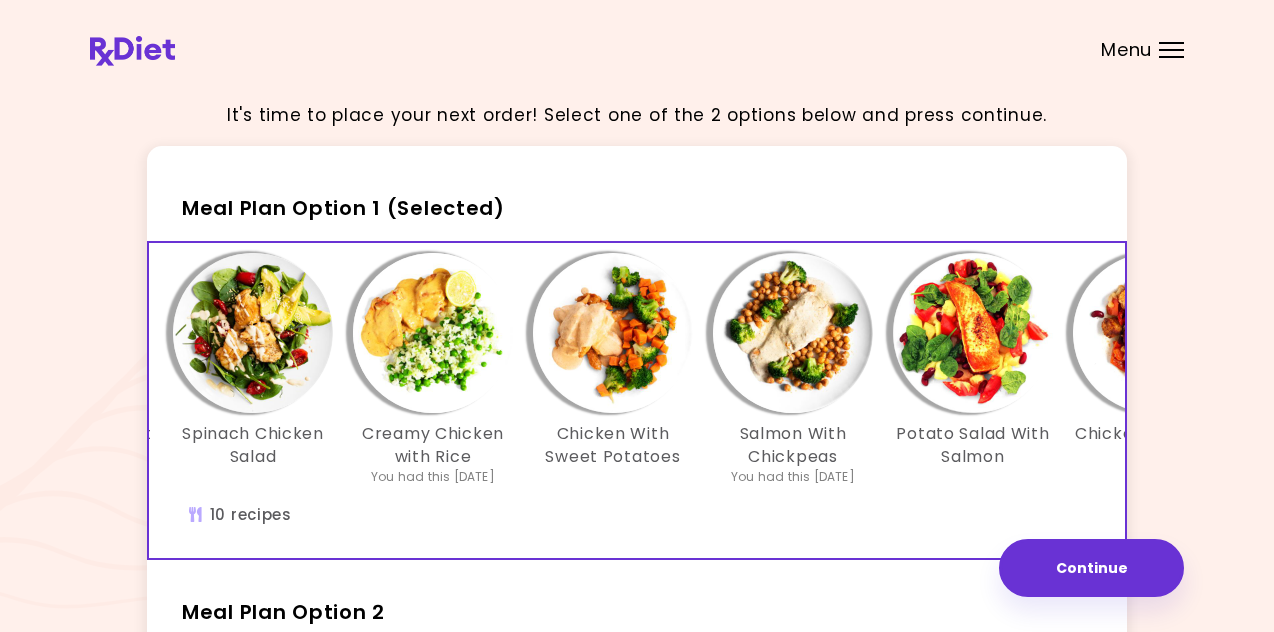 scroll, scrollTop: 0, scrollLeft: 482, axis: horizontal 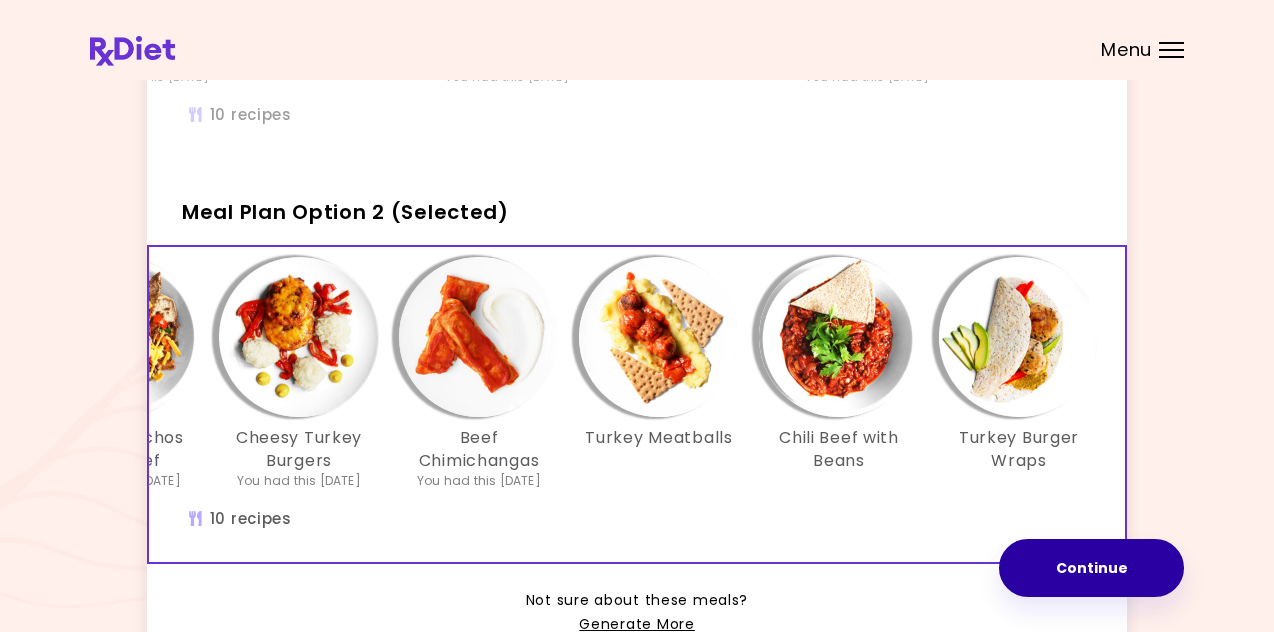 click on "Continue" at bounding box center [1091, 568] 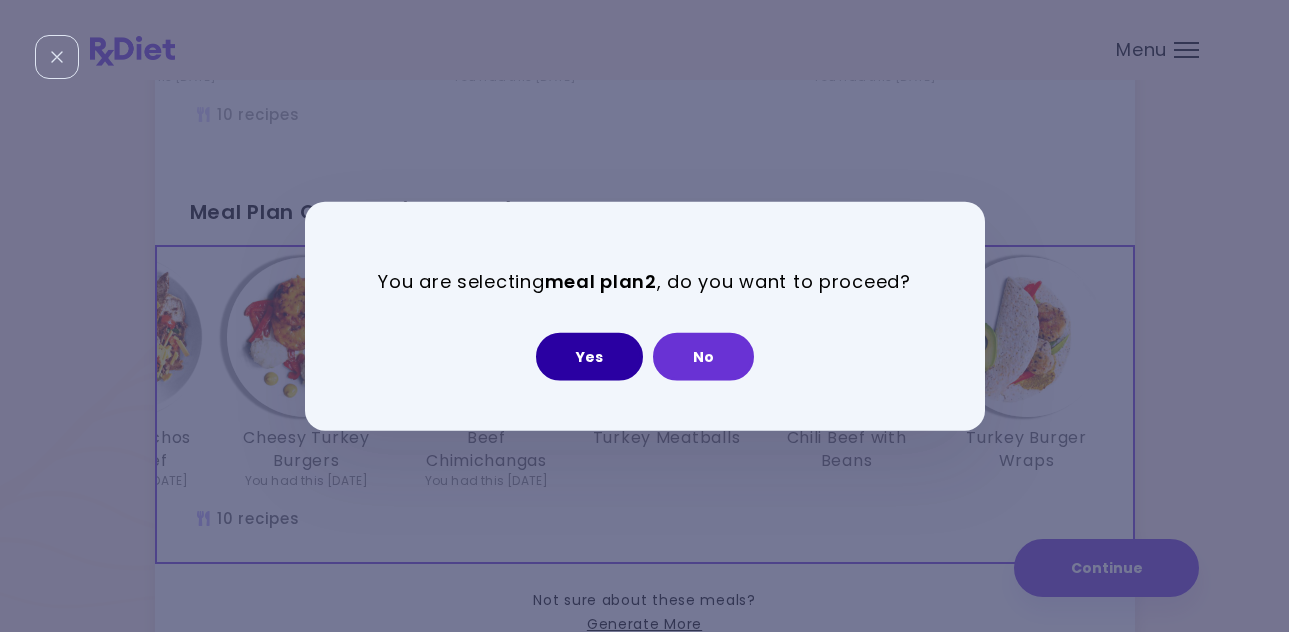 click on "Yes" at bounding box center (589, 356) 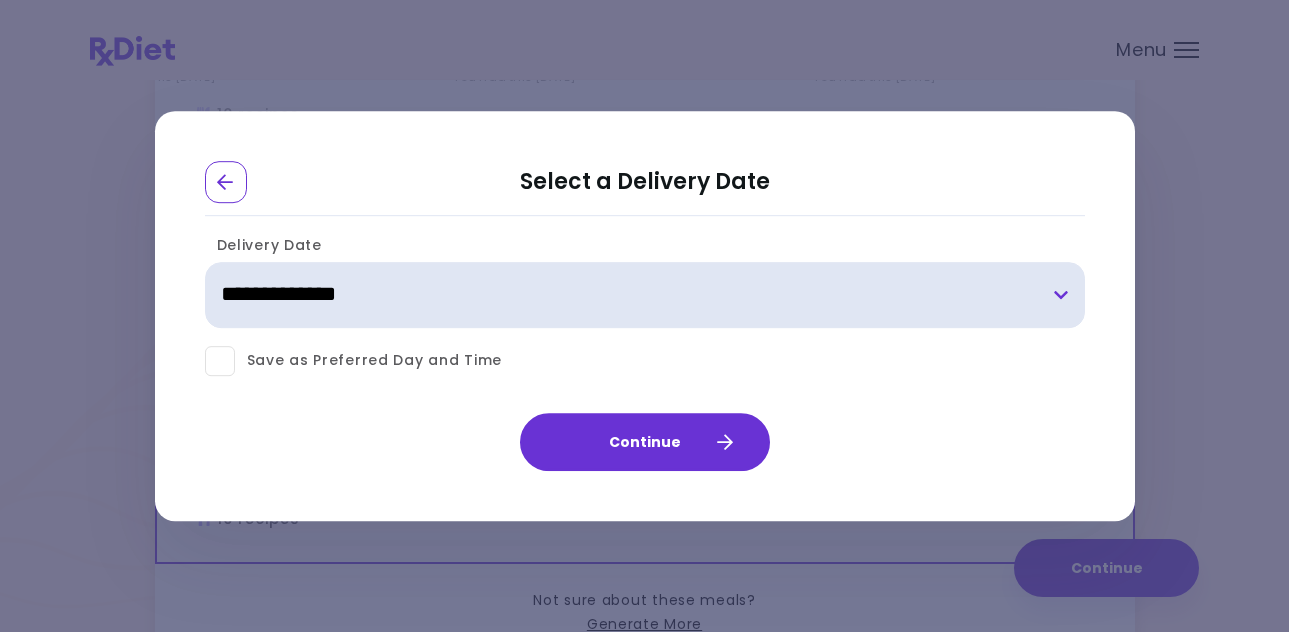 click on "**********" at bounding box center [645, 295] 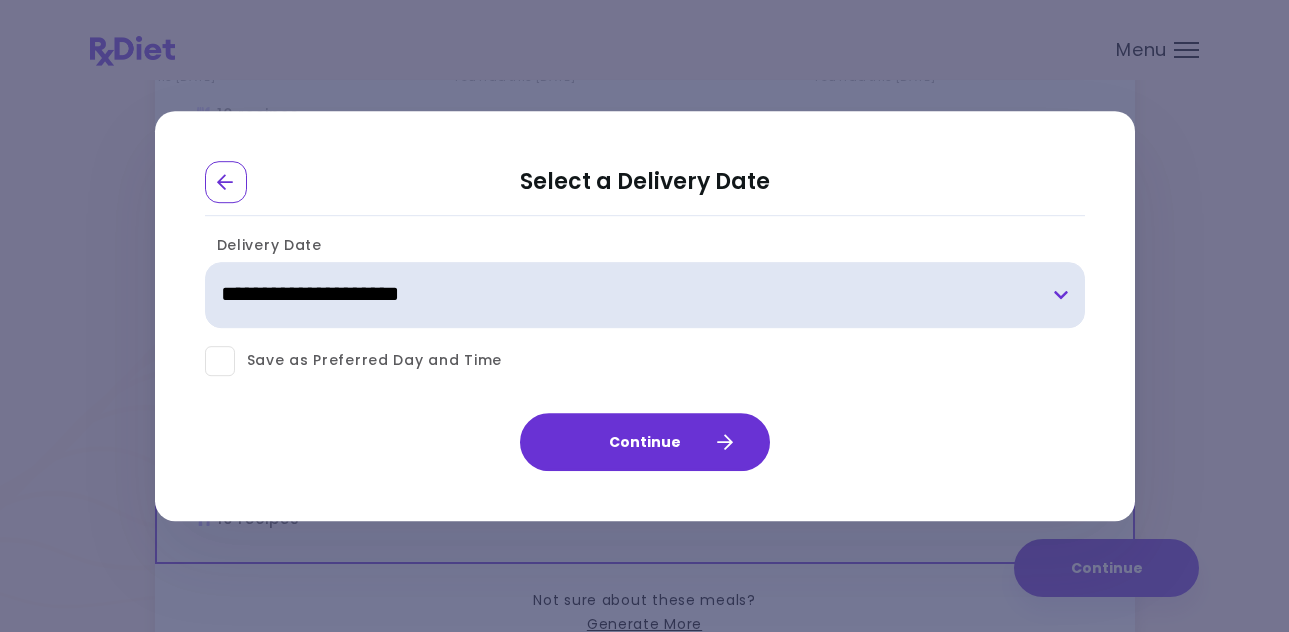 click on "**********" at bounding box center [645, 295] 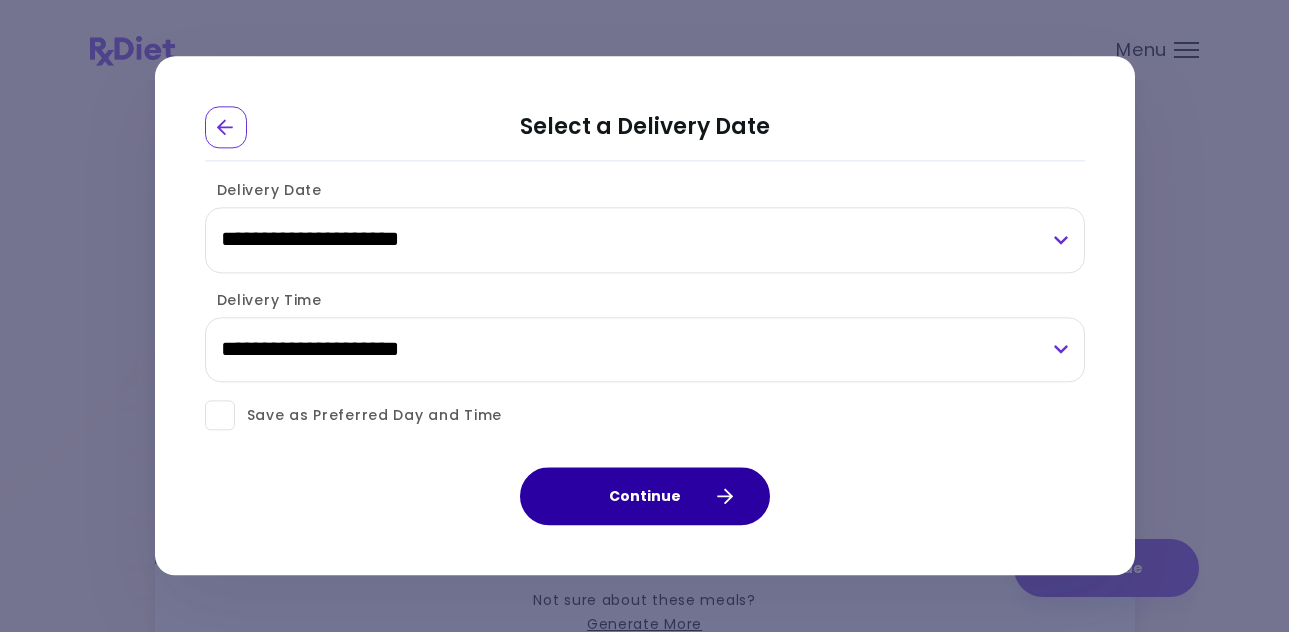 click on "Continue" at bounding box center [645, 497] 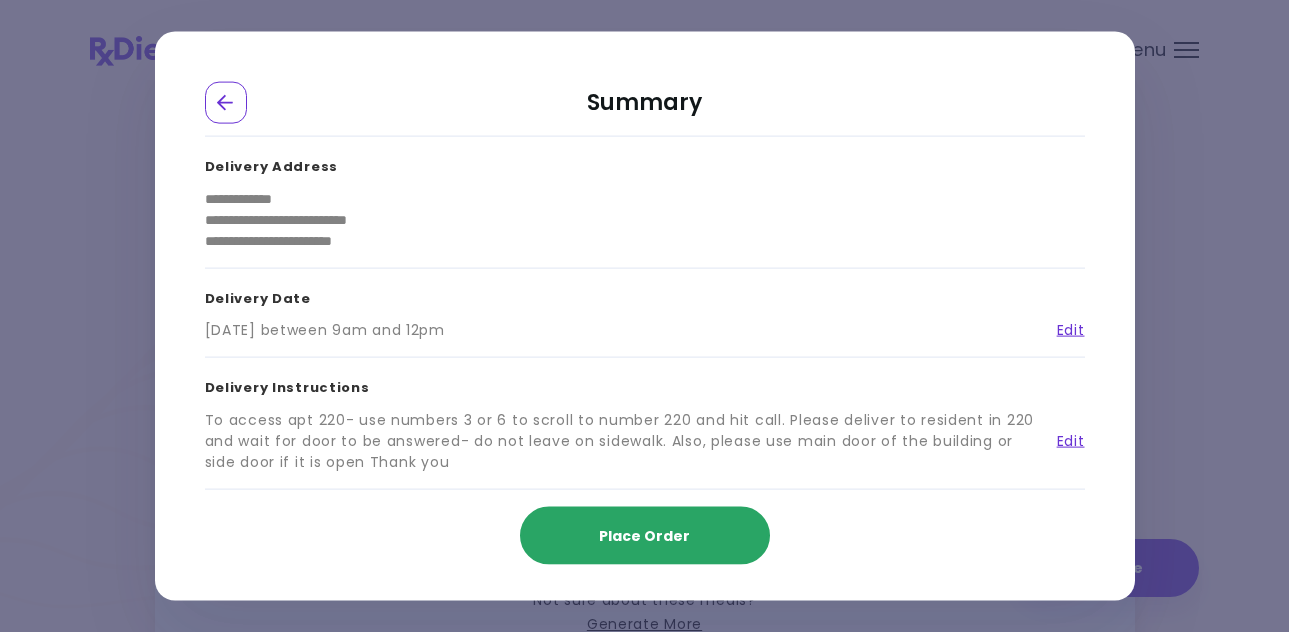 click on "Place Order" at bounding box center (644, 535) 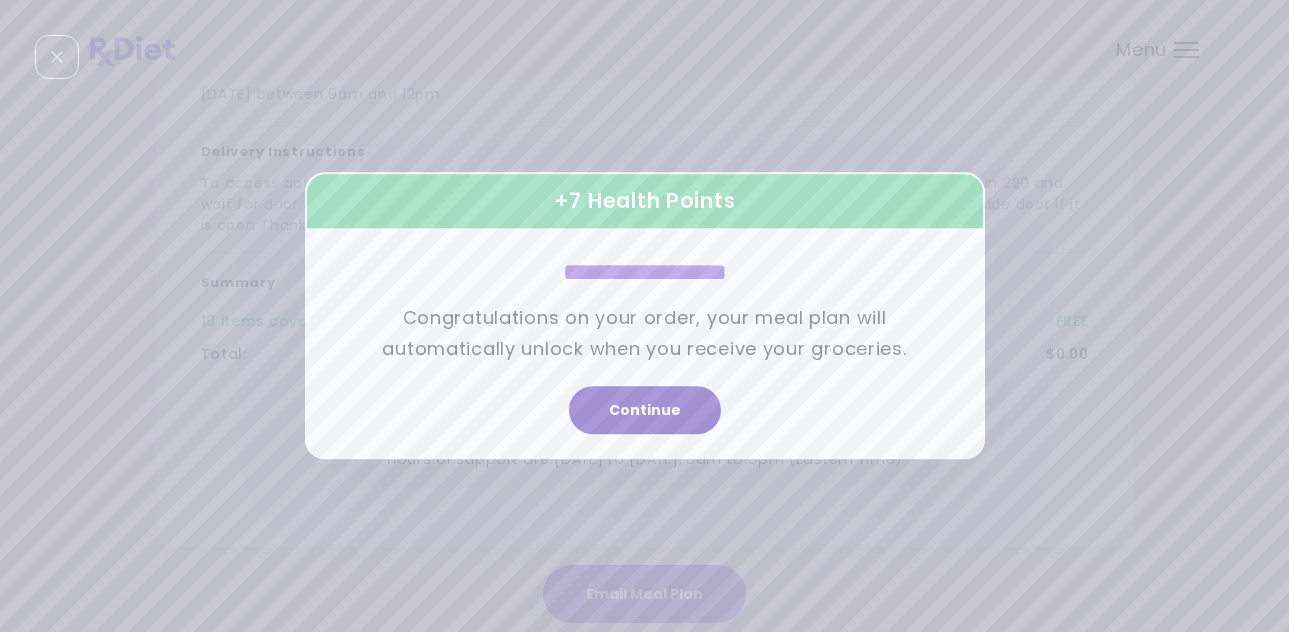 click on "Continue" at bounding box center [645, 411] 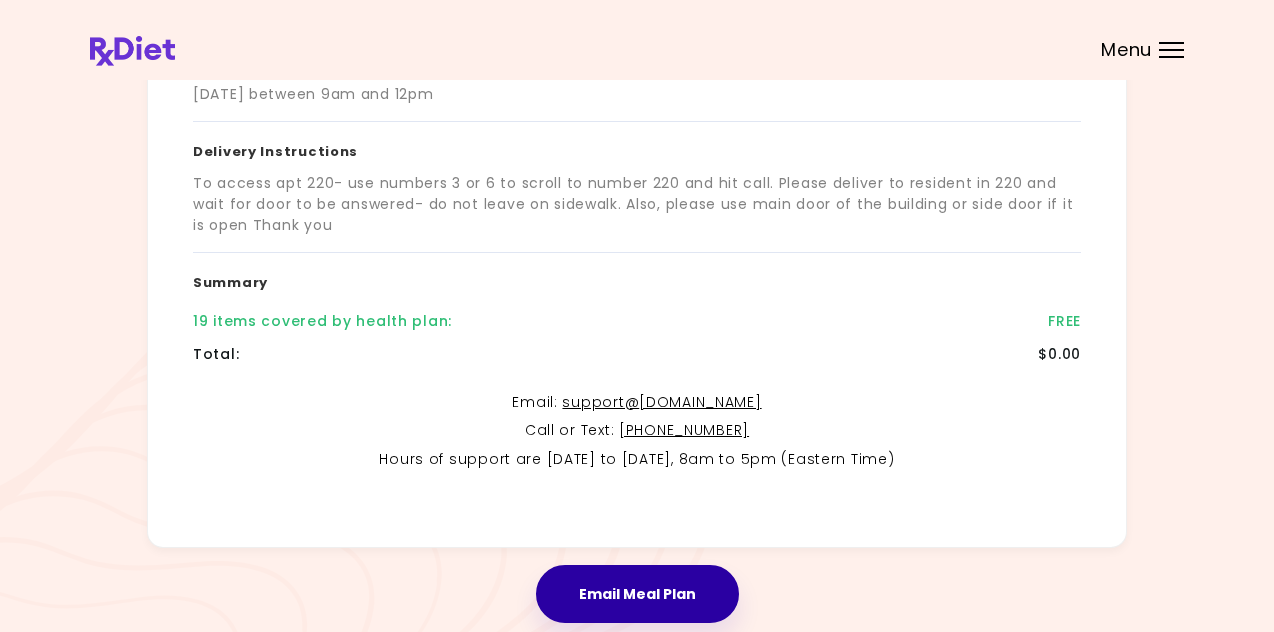 click on "Email Meal Plan" at bounding box center [637, 594] 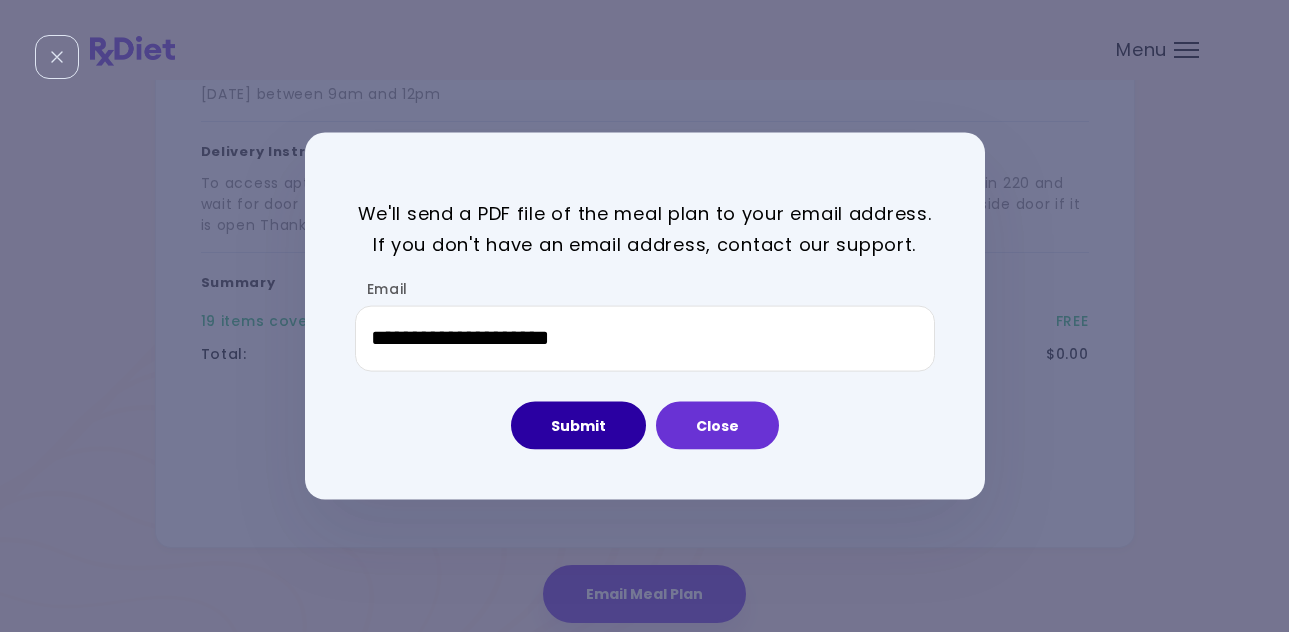 click on "Submit" at bounding box center (578, 425) 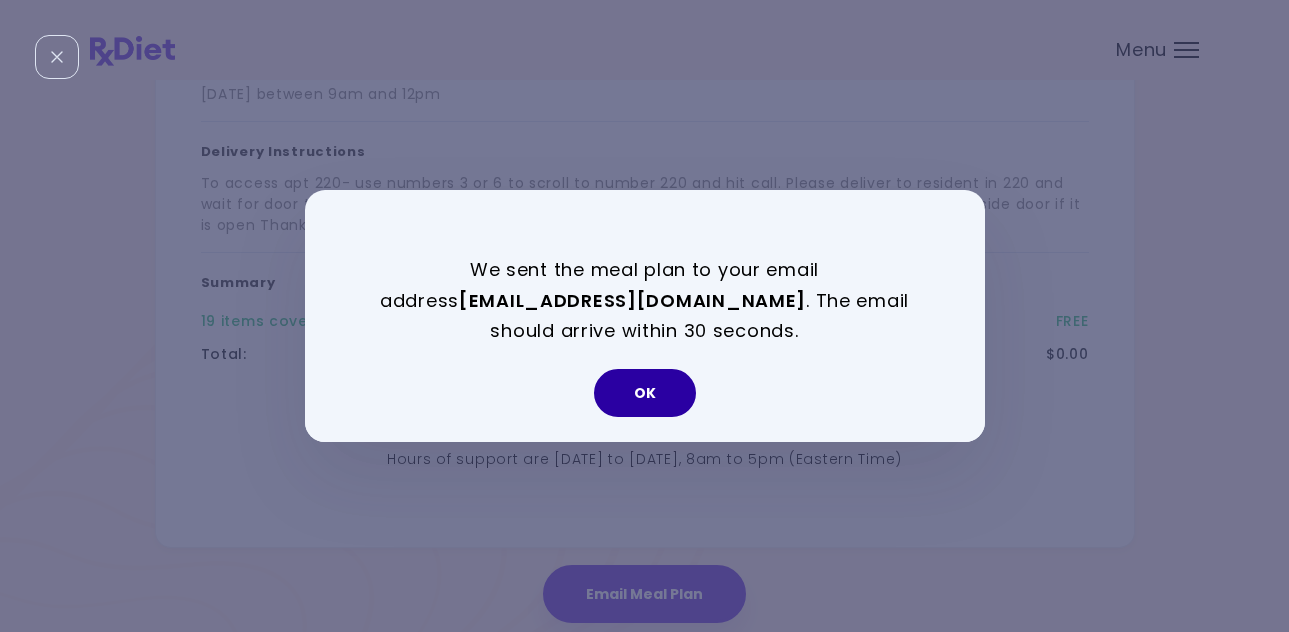 click on "OK" at bounding box center (645, 393) 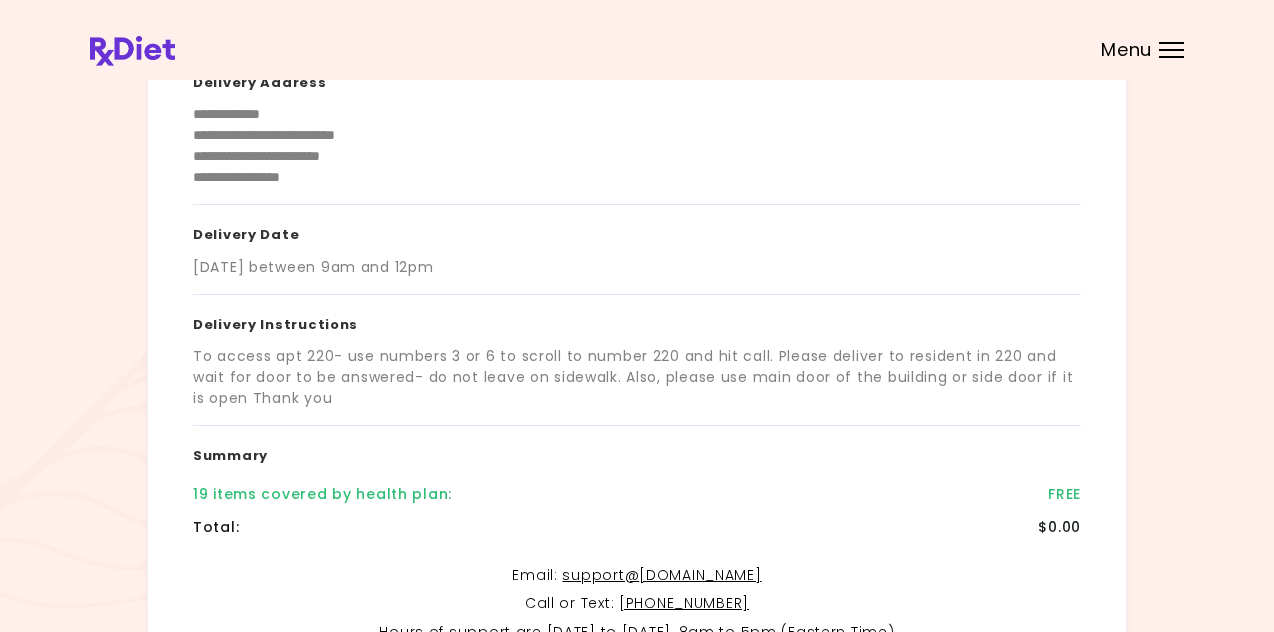 scroll, scrollTop: 200, scrollLeft: 0, axis: vertical 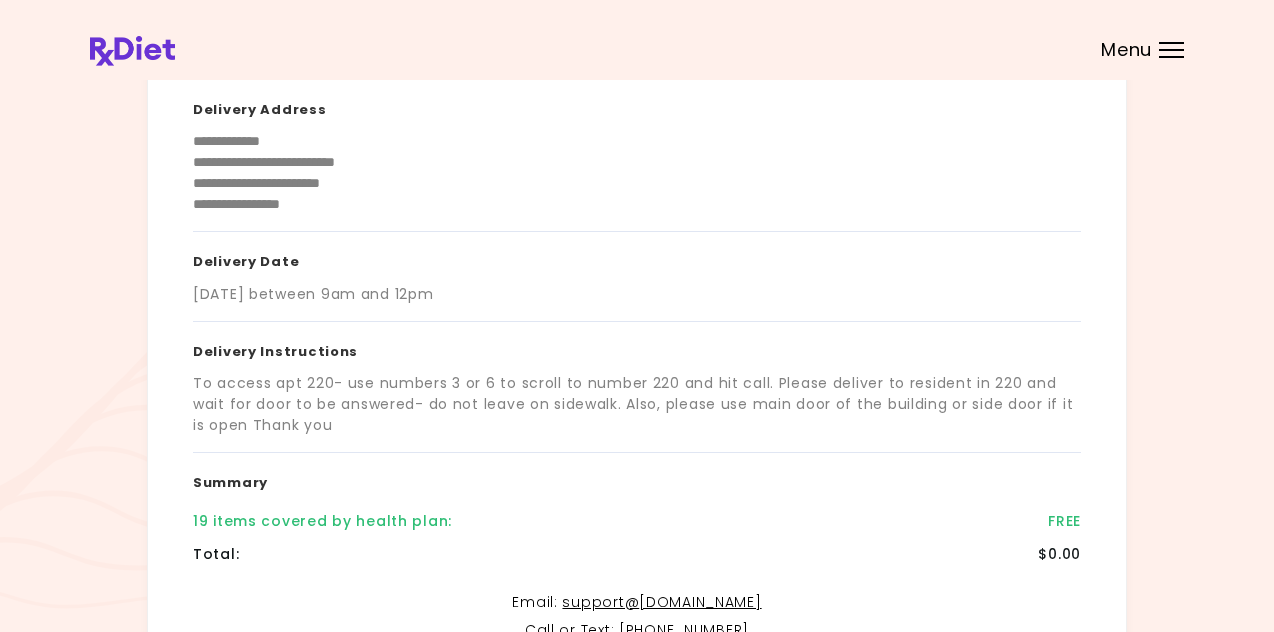 click on "Menu" at bounding box center [1126, 50] 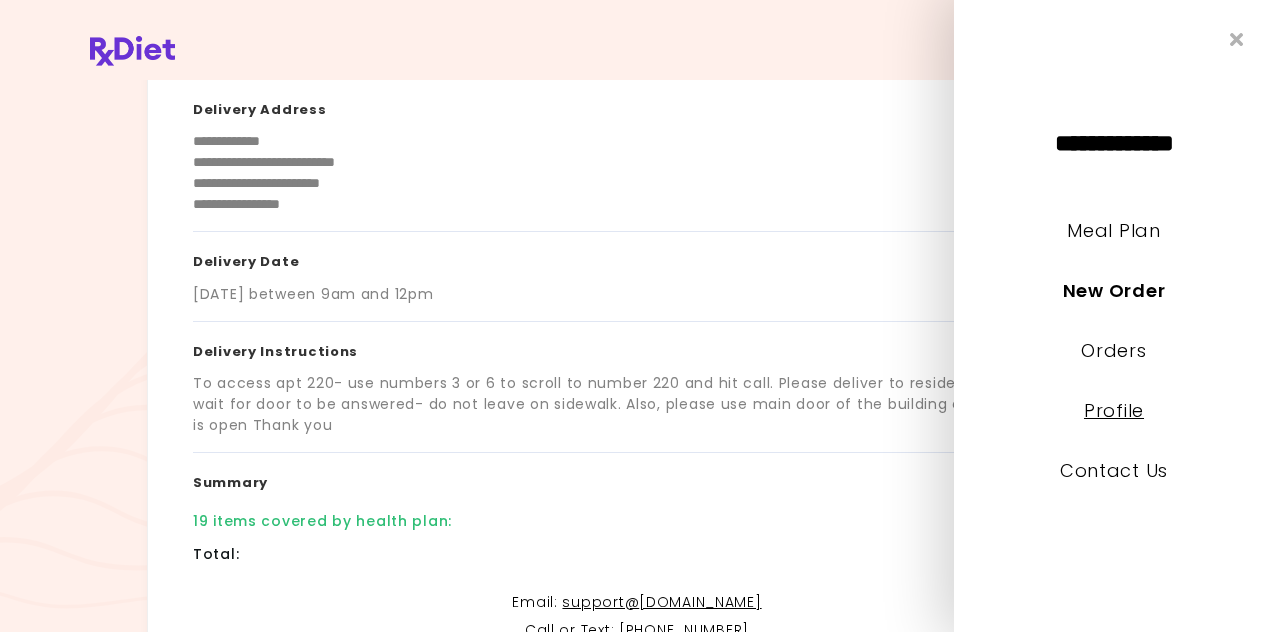 click on "Profile" at bounding box center (1114, 410) 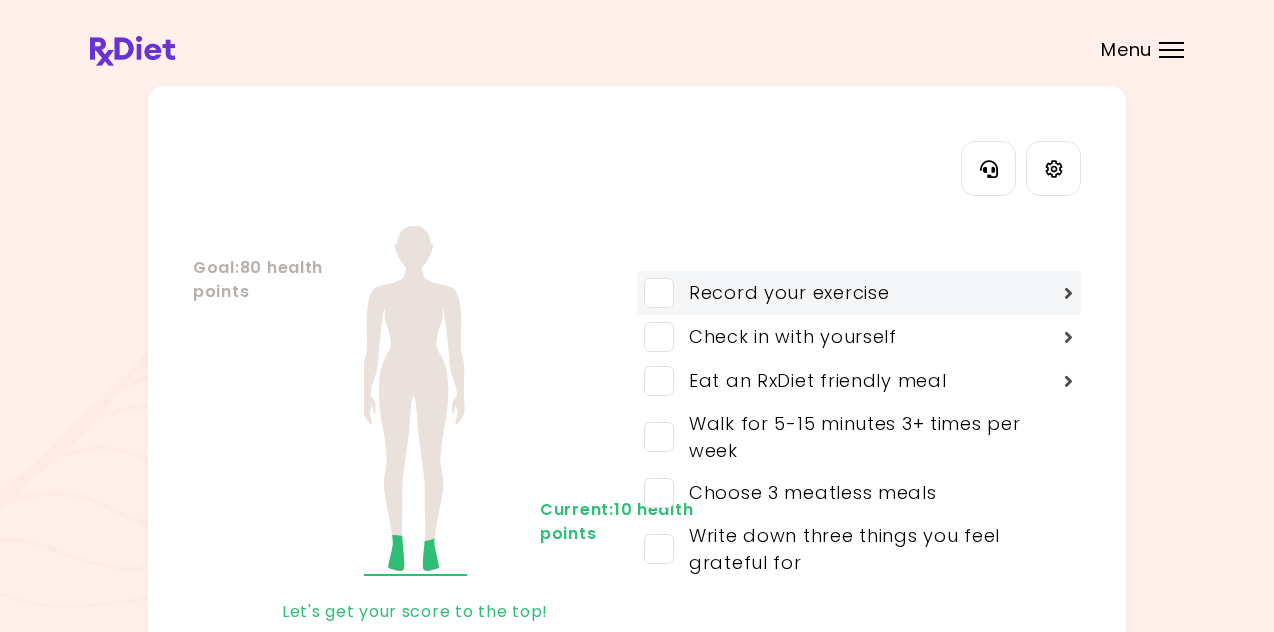 click at bounding box center (659, 293) 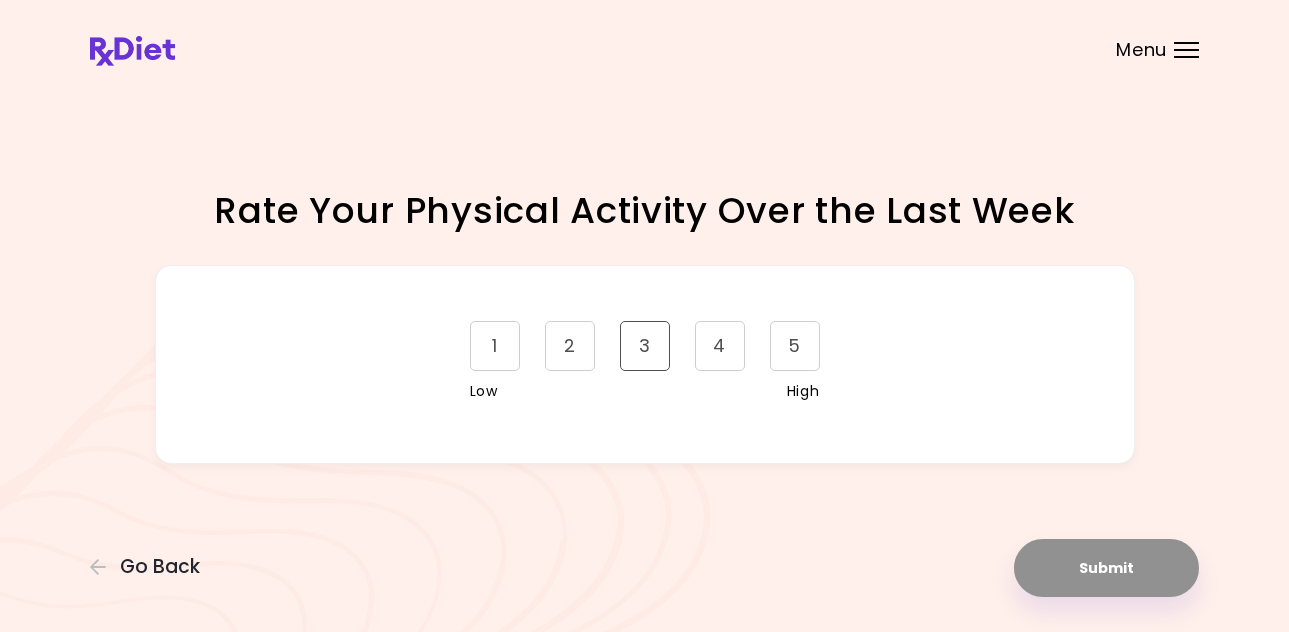 click on "3" at bounding box center [645, 346] 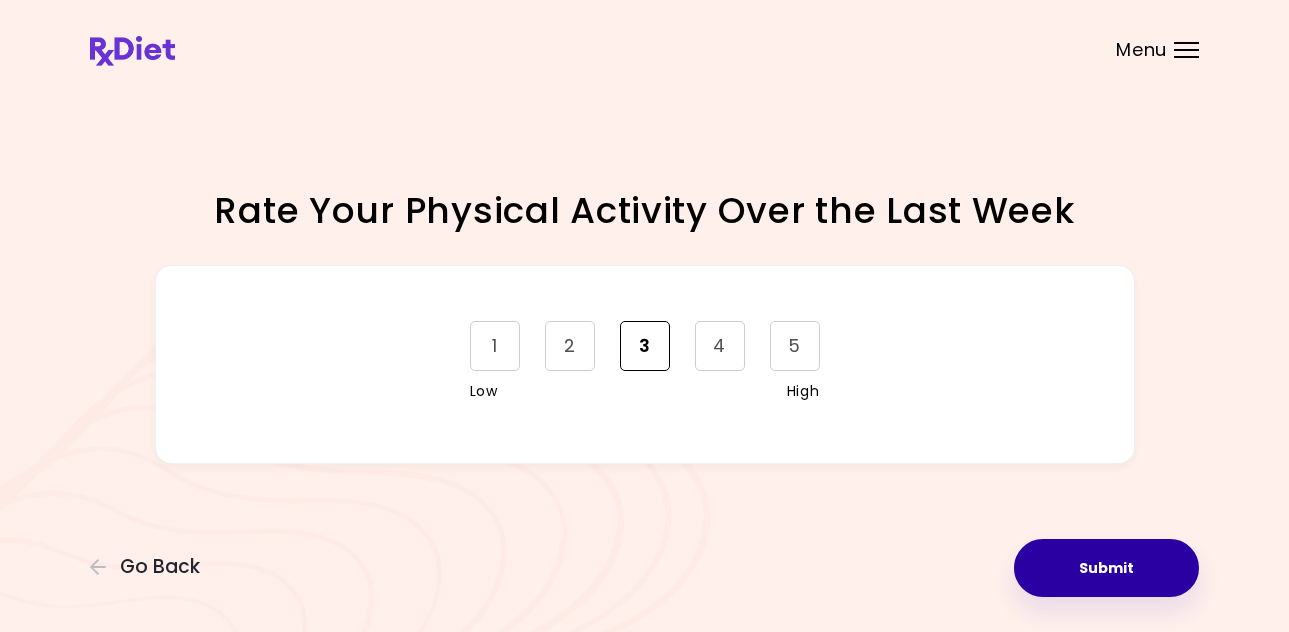 click on "Submit" at bounding box center (1106, 568) 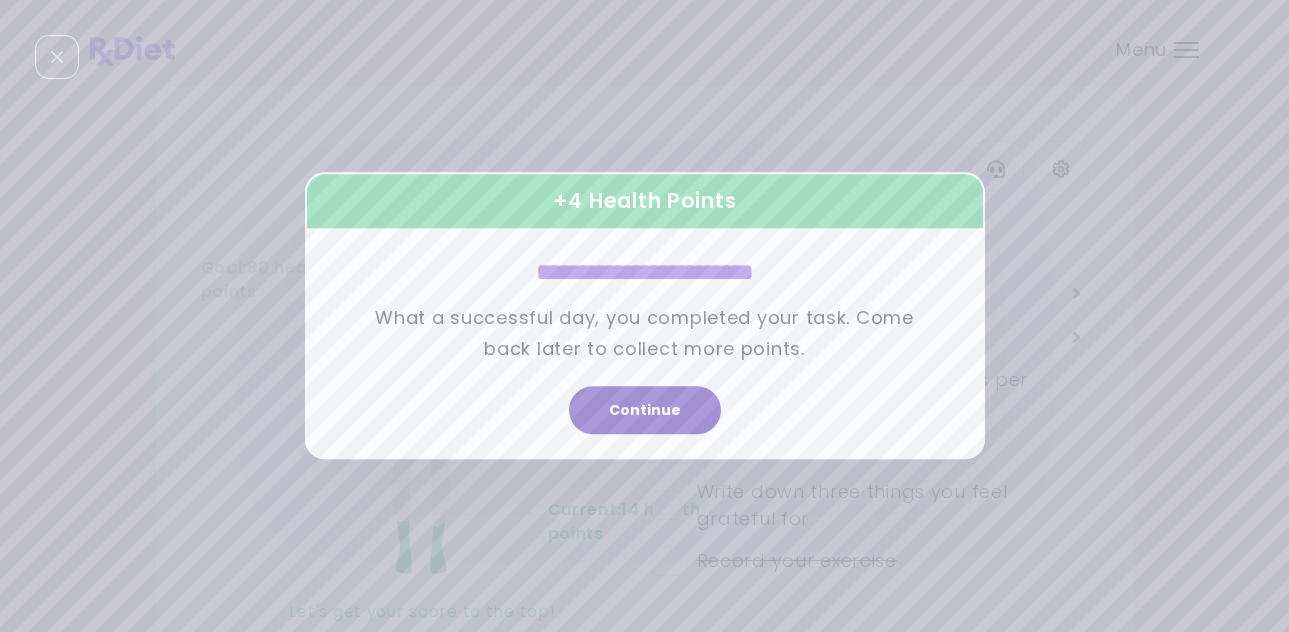 click on "Continue" at bounding box center [645, 411] 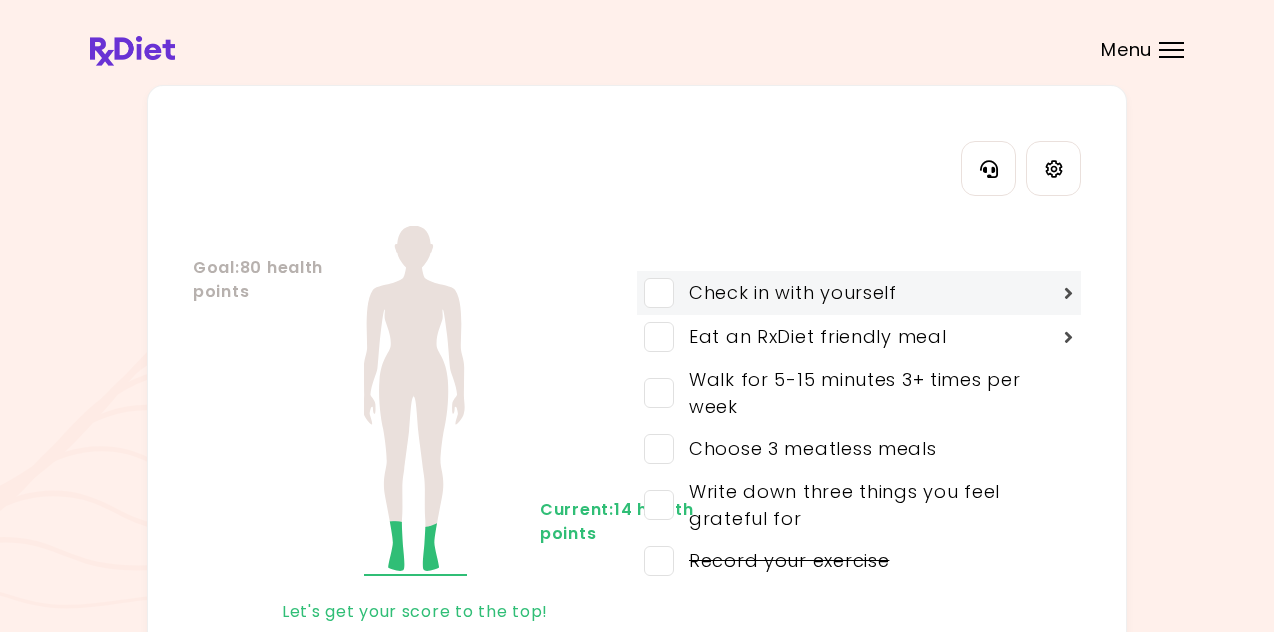 click at bounding box center (659, 293) 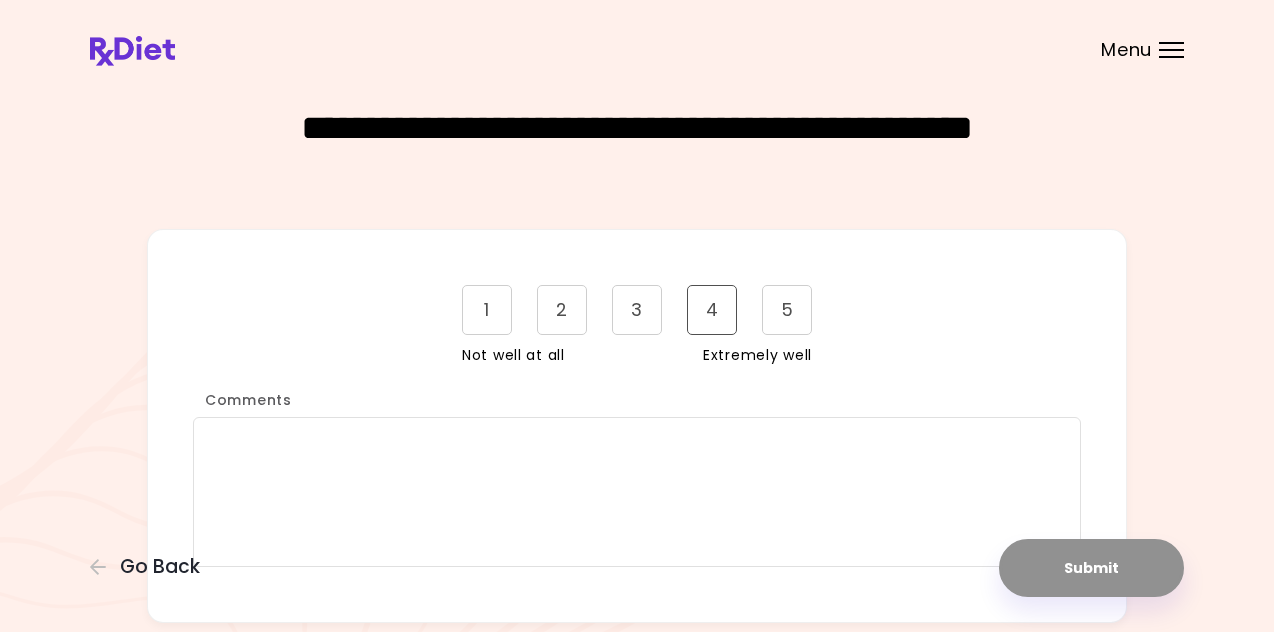 drag, startPoint x: 707, startPoint y: 321, endPoint x: 751, endPoint y: 388, distance: 80.1561 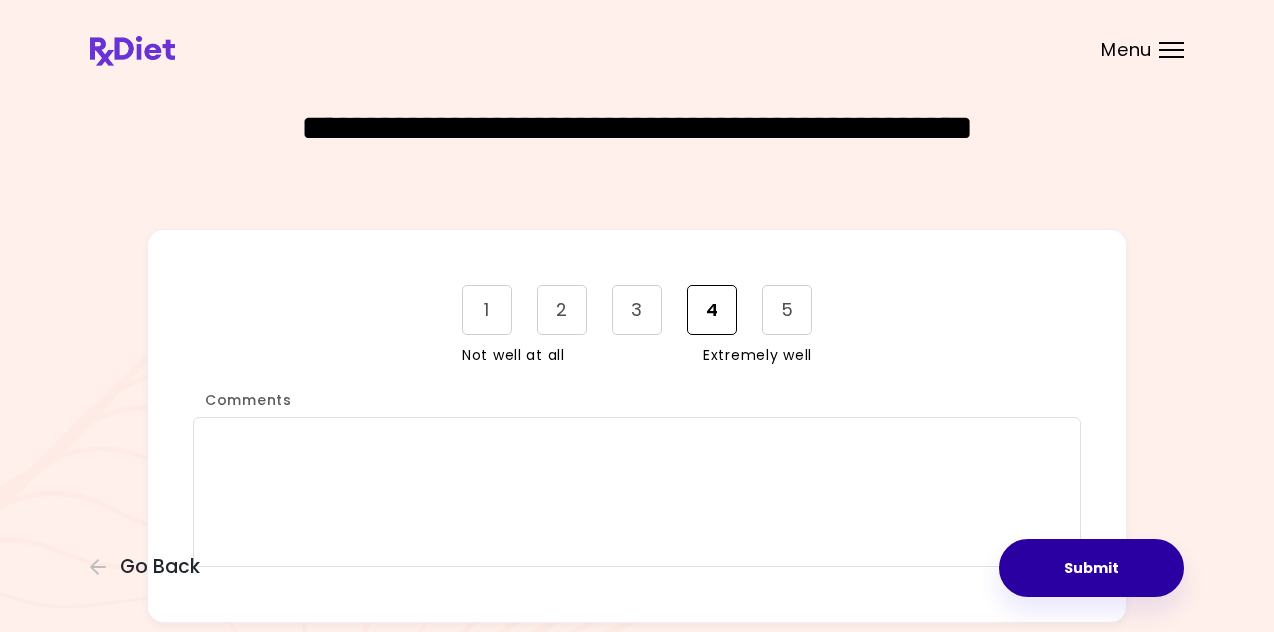 click on "Submit" at bounding box center [1091, 568] 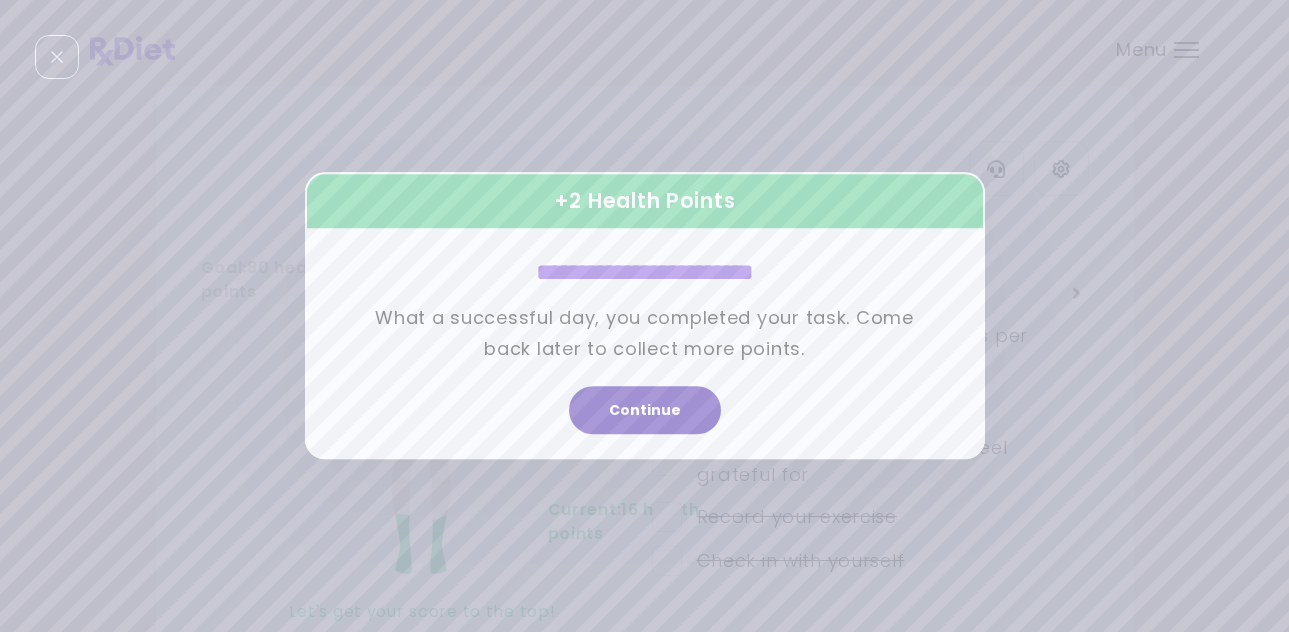 click on "Continue" at bounding box center (645, 411) 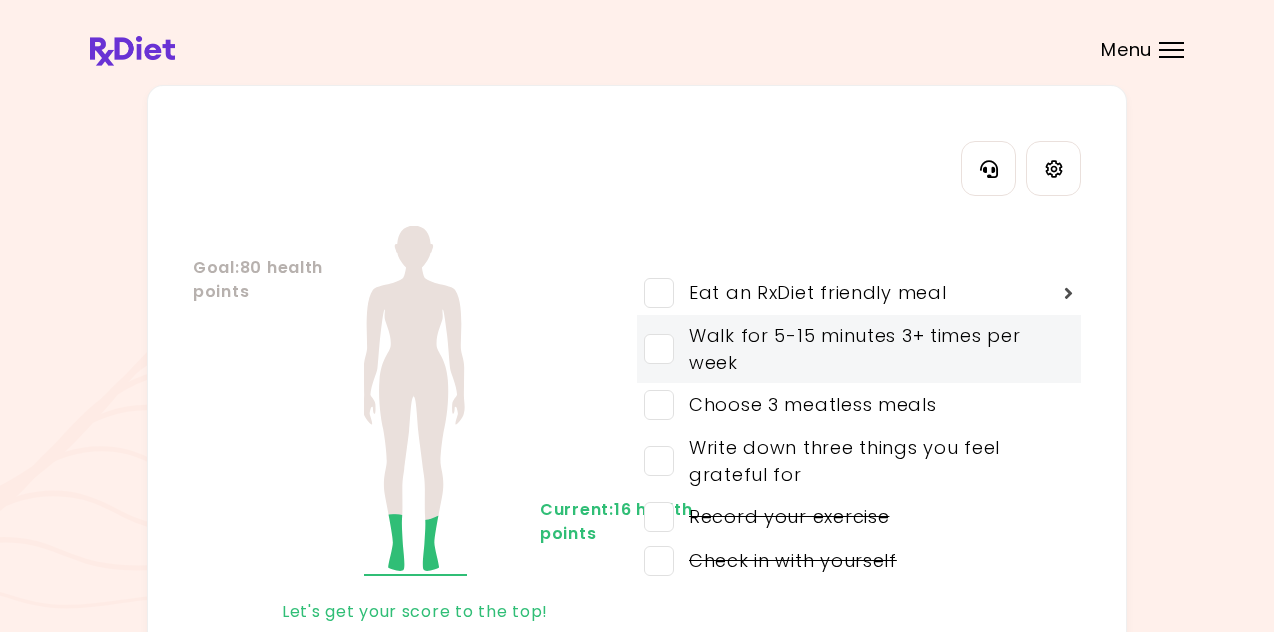 click at bounding box center [659, 349] 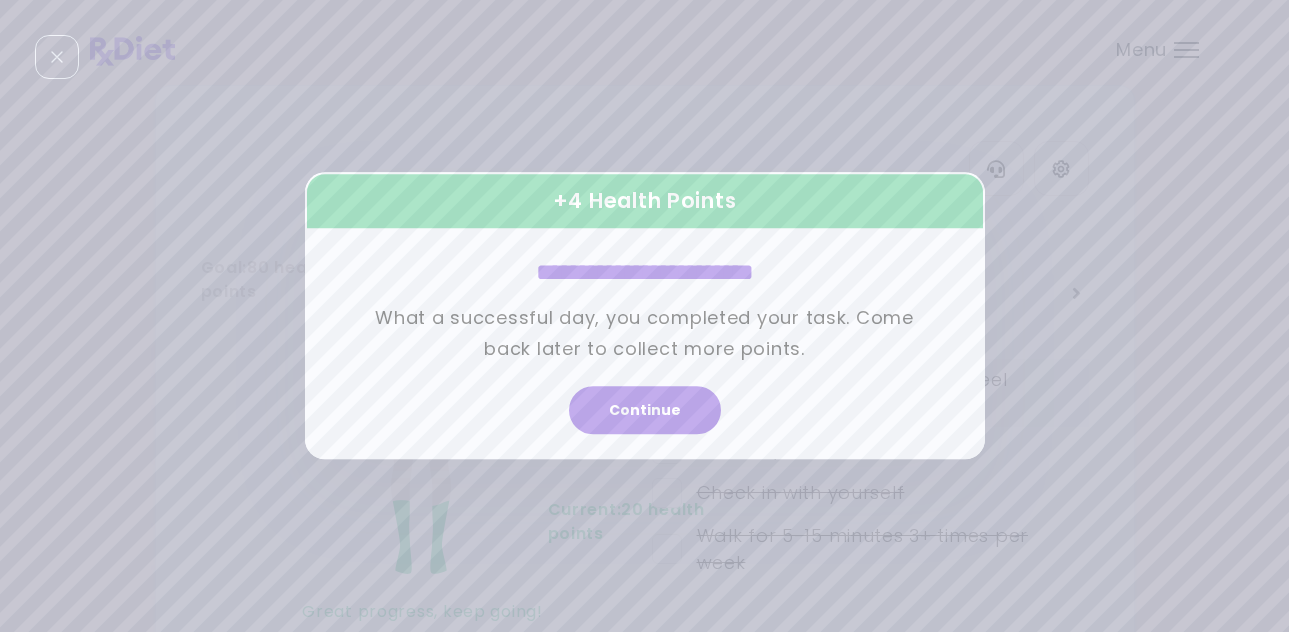 click on "Continue" at bounding box center (645, 411) 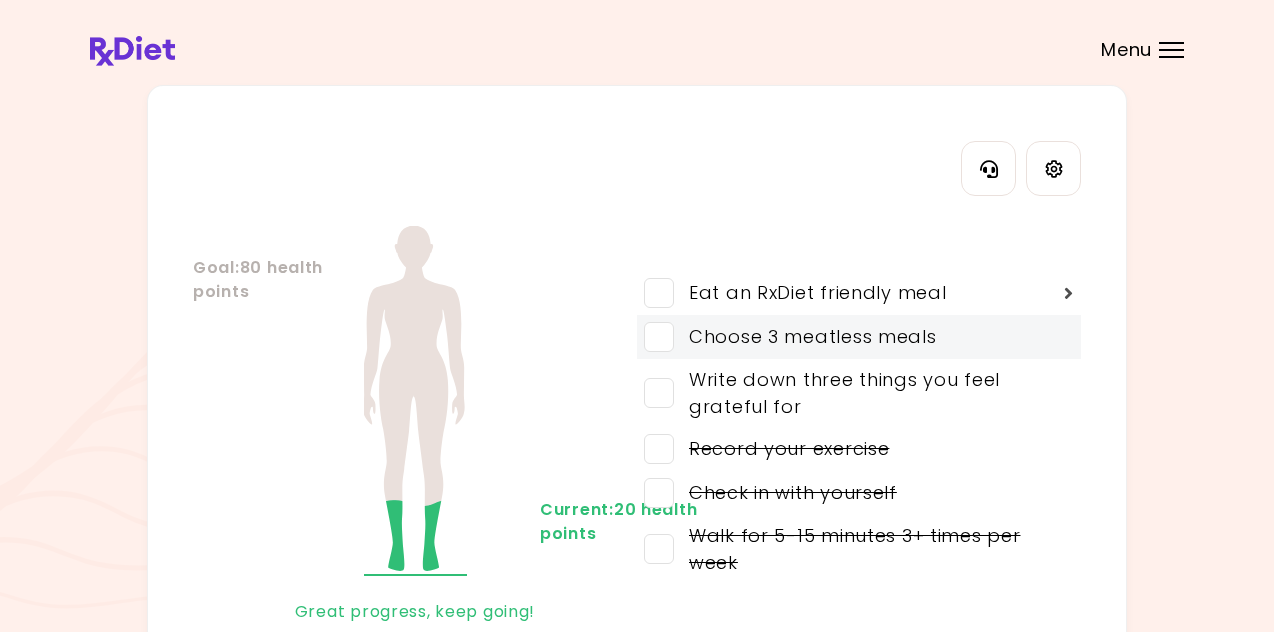 click at bounding box center (659, 337) 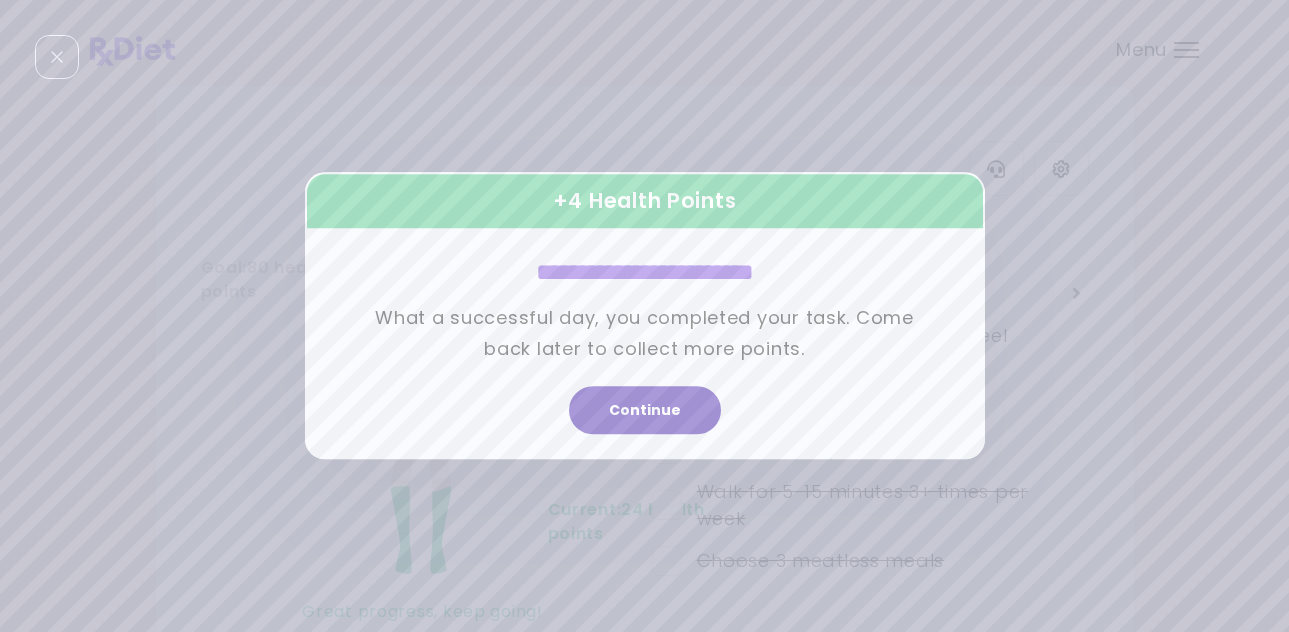 click on "Continue" at bounding box center (645, 411) 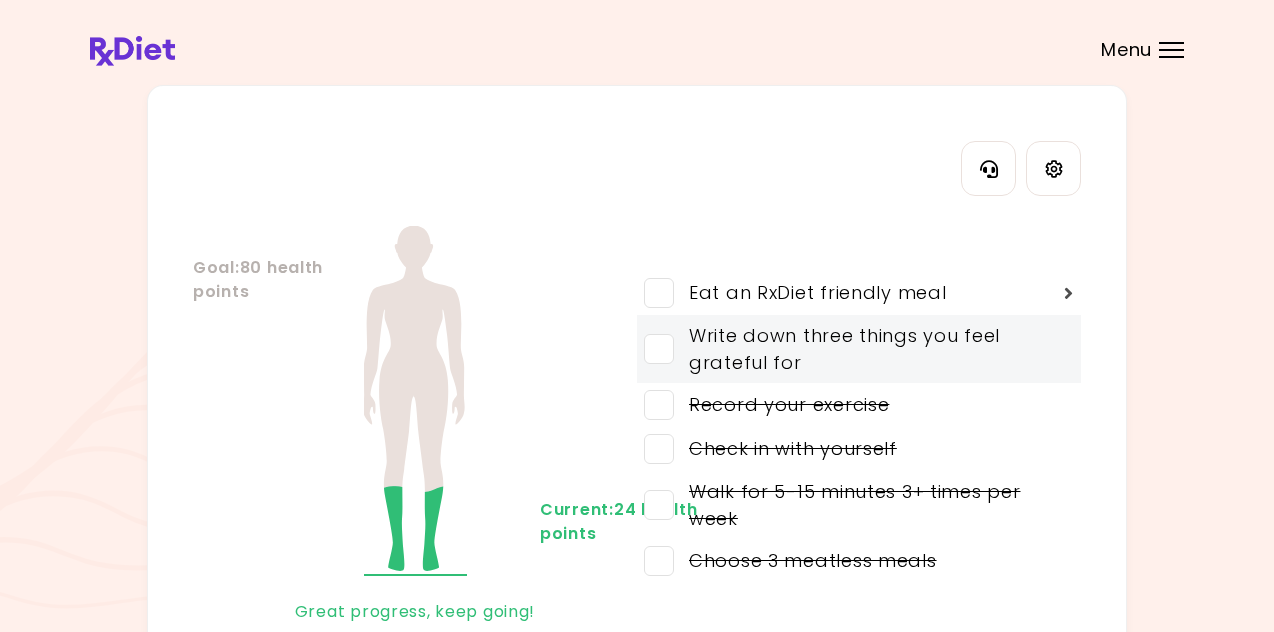 click at bounding box center (659, 349) 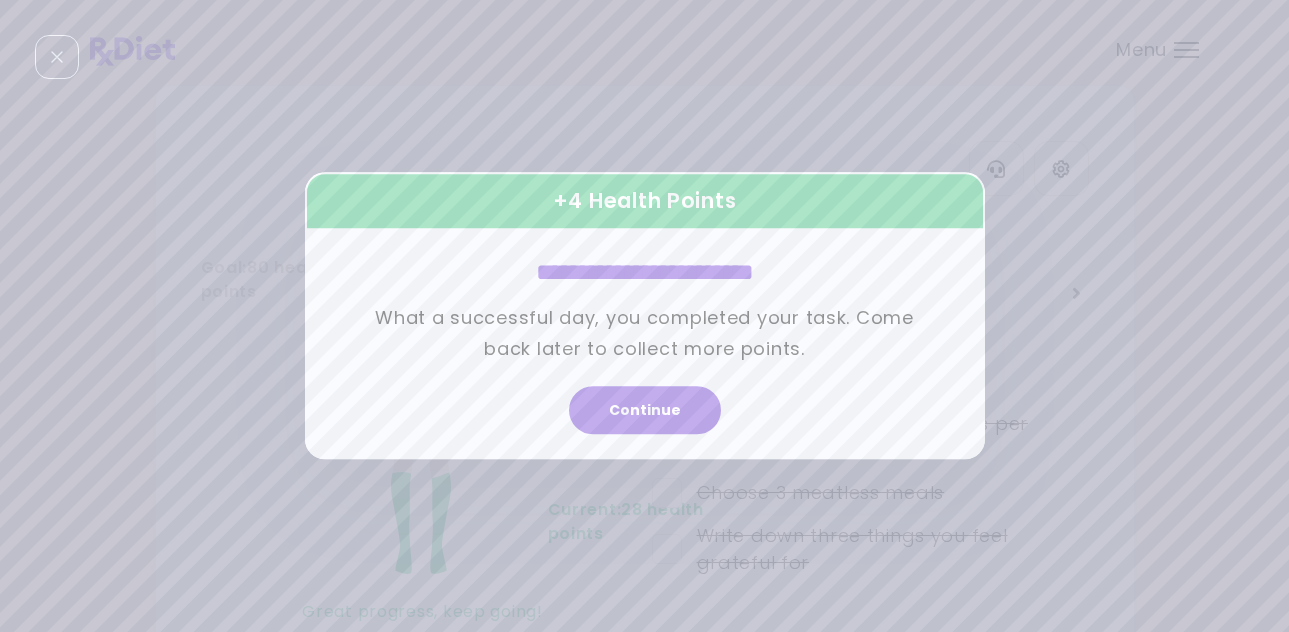 click on "Continue" at bounding box center [645, 411] 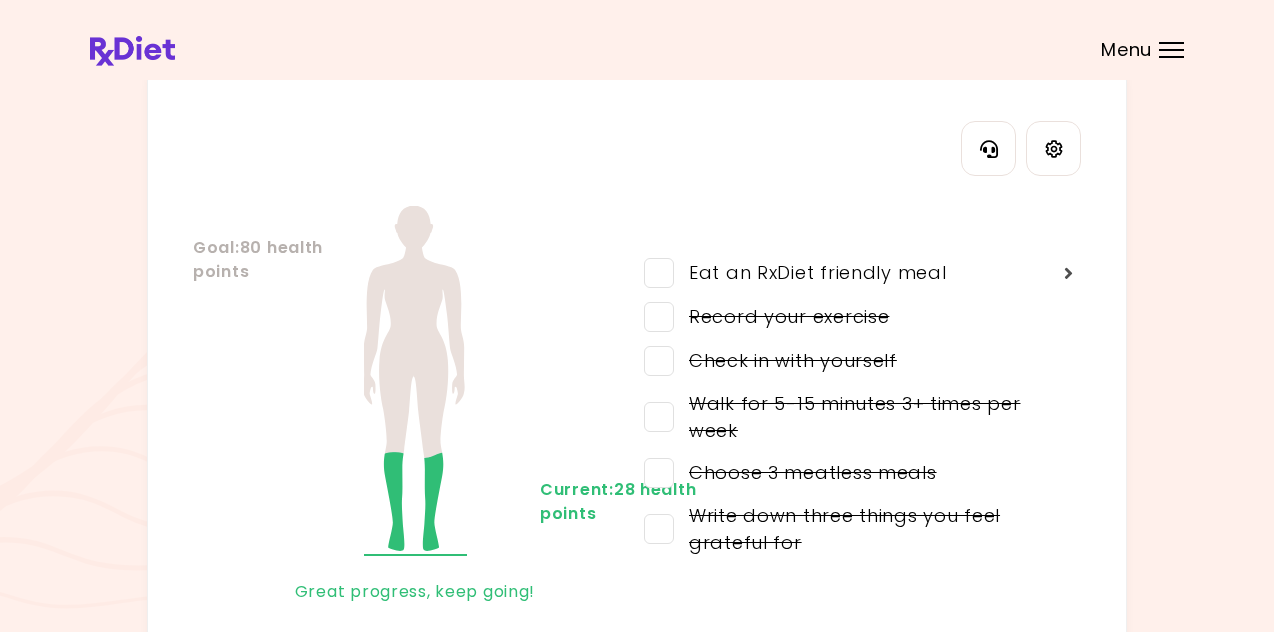 scroll, scrollTop: 0, scrollLeft: 0, axis: both 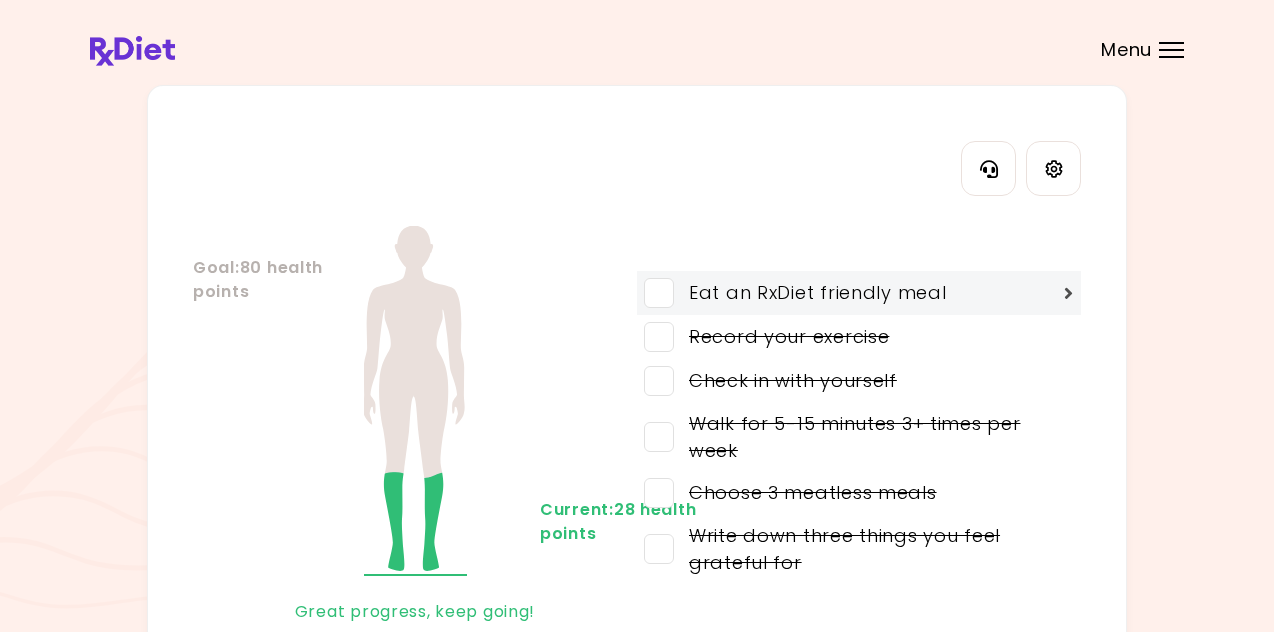 click at bounding box center (659, 293) 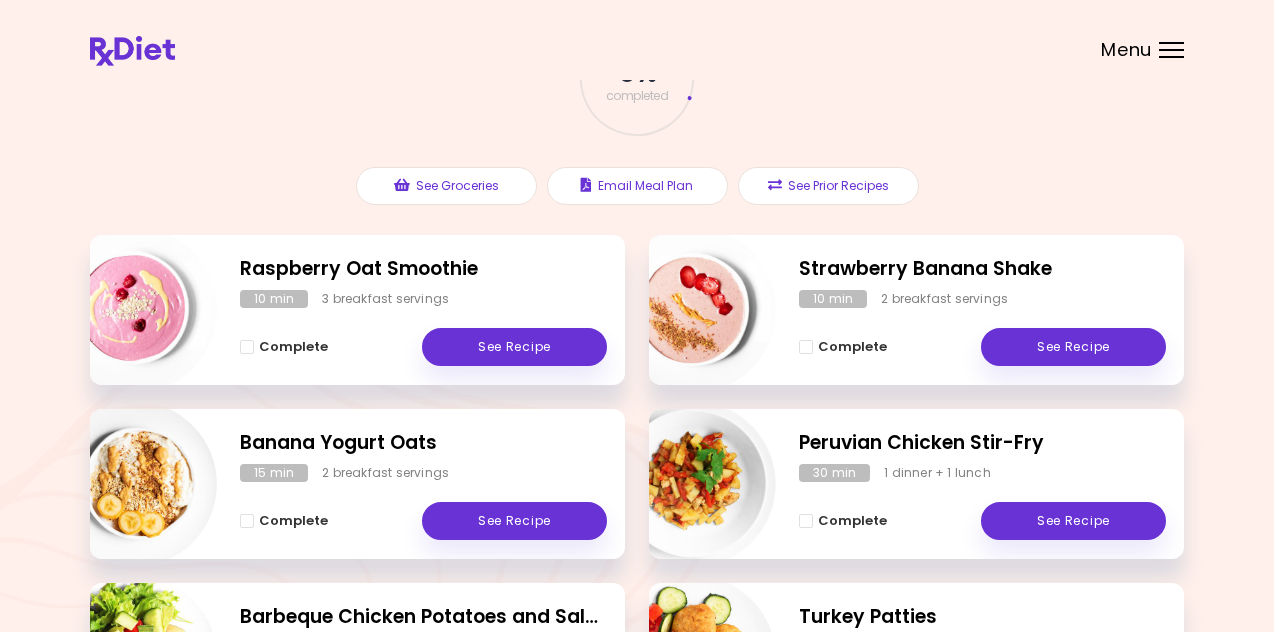 scroll, scrollTop: 400, scrollLeft: 0, axis: vertical 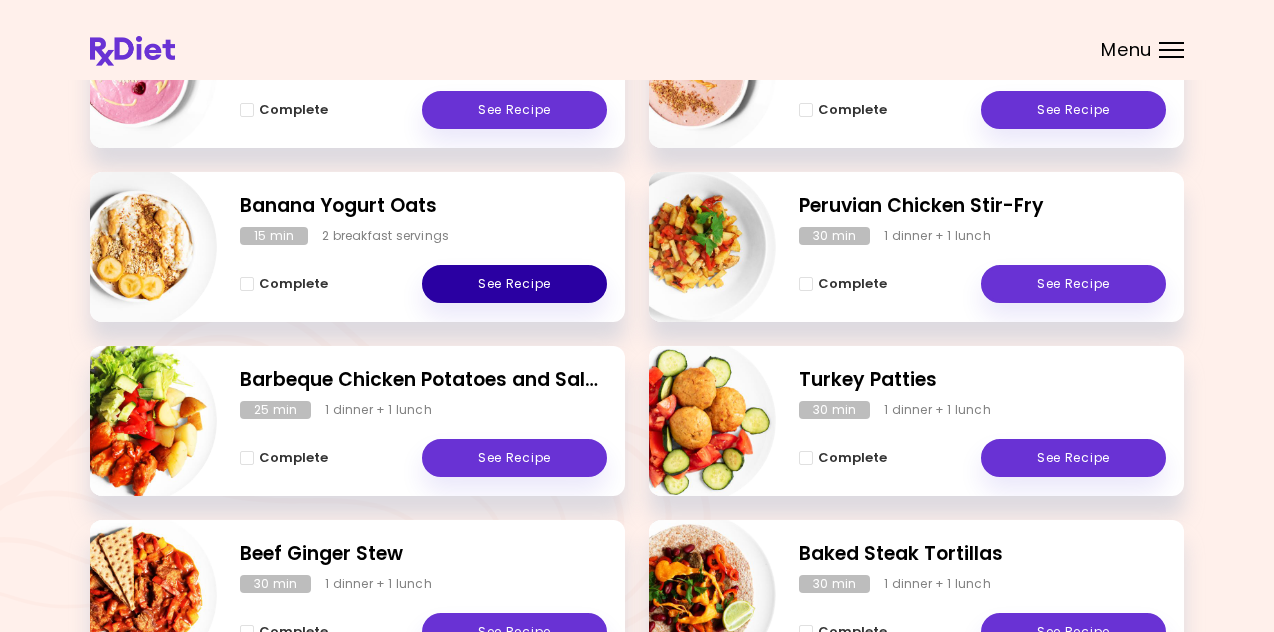 click on "See Recipe" at bounding box center [514, 284] 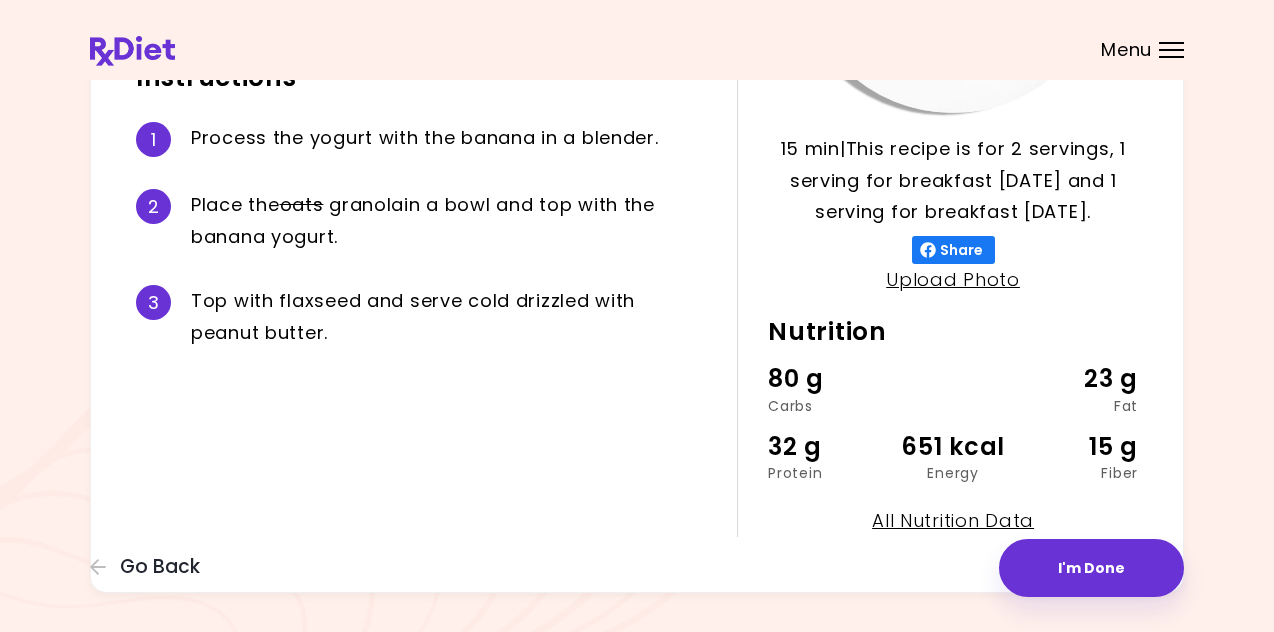 scroll, scrollTop: 0, scrollLeft: 0, axis: both 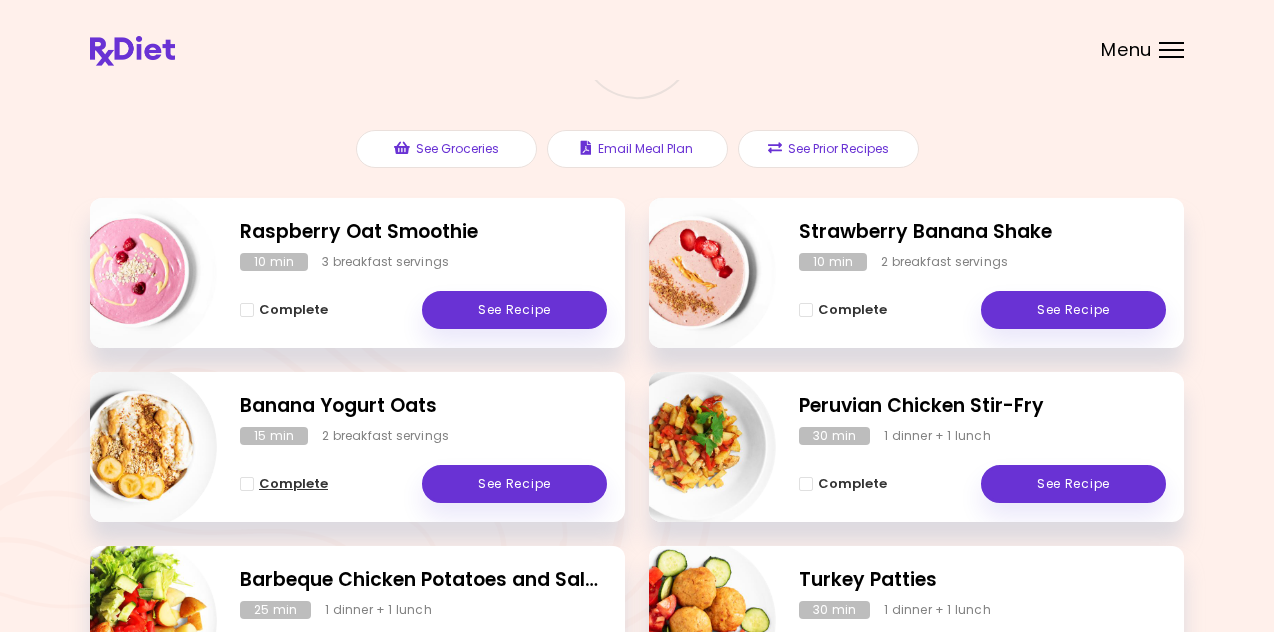 click at bounding box center [247, 484] 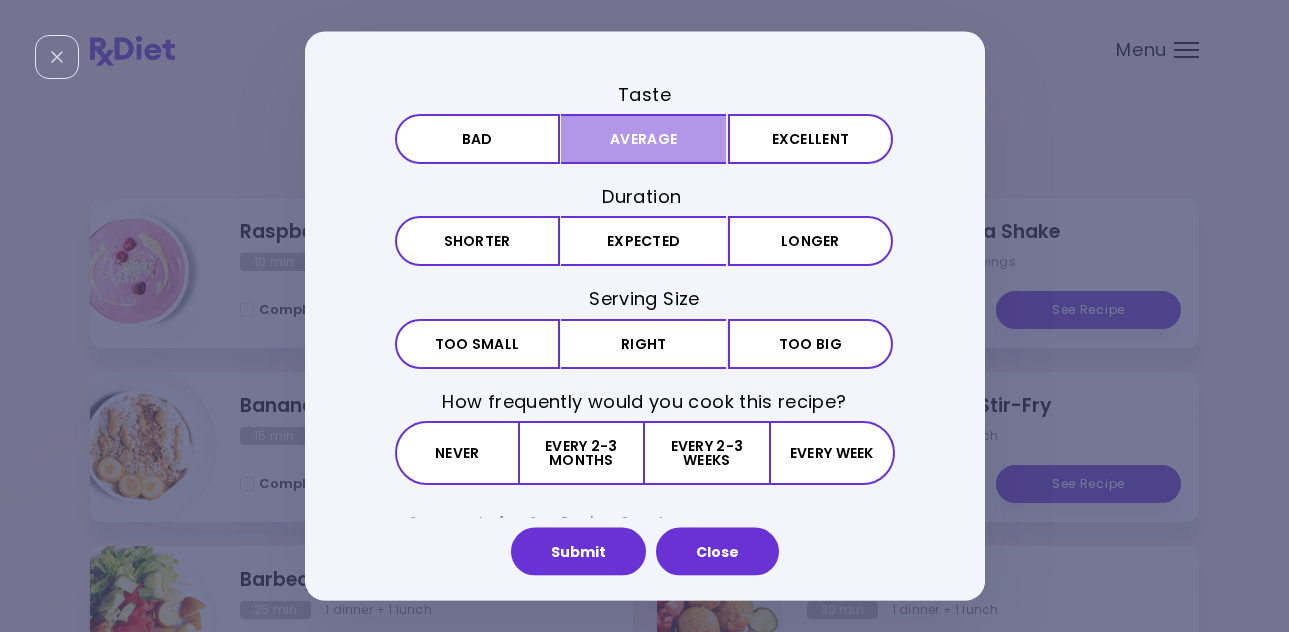 click on "Average" at bounding box center [643, 139] 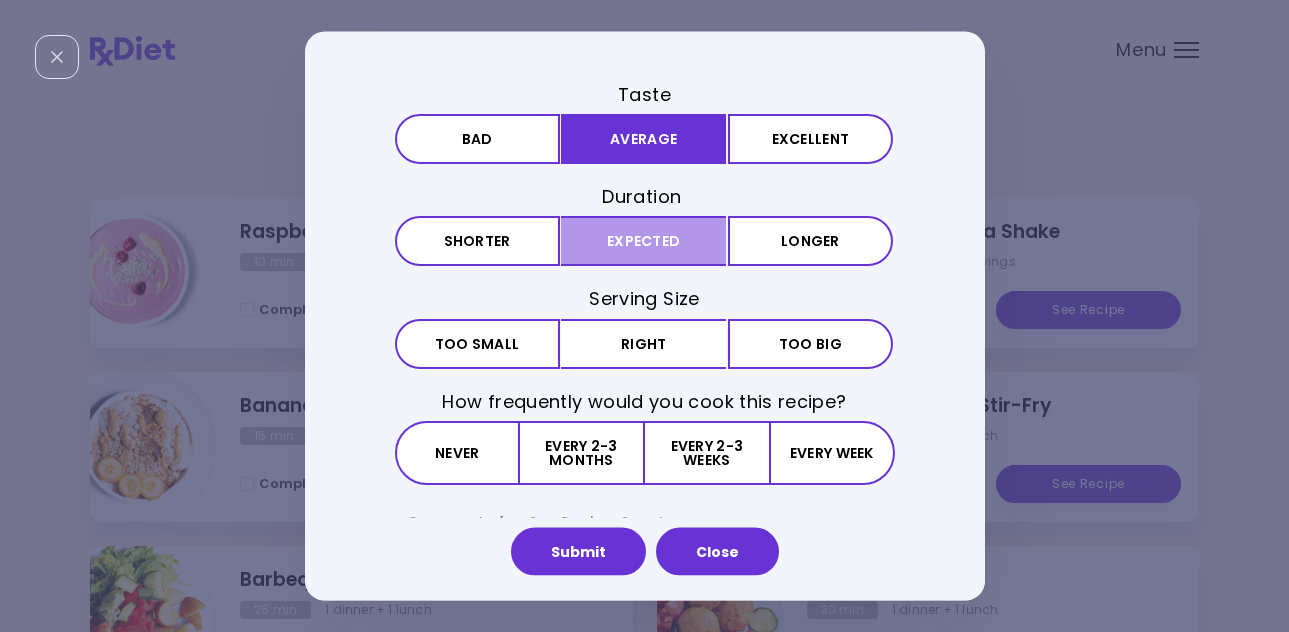 click on "Expected" at bounding box center [643, 241] 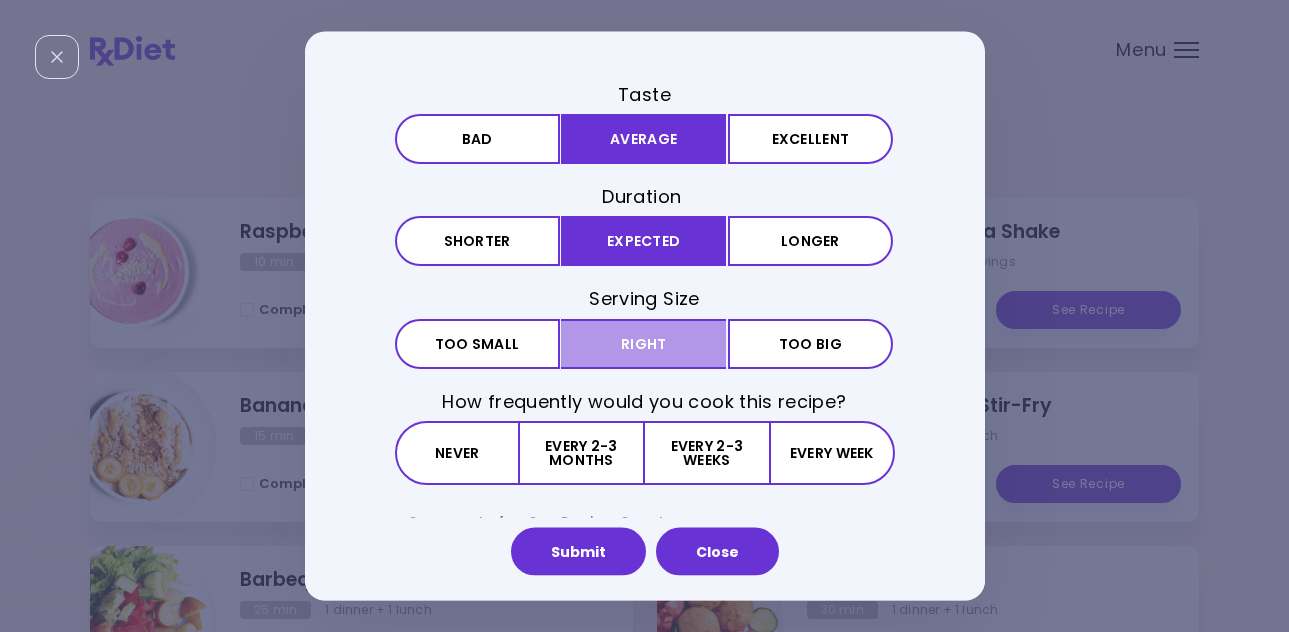 click on "Right" at bounding box center (643, 343) 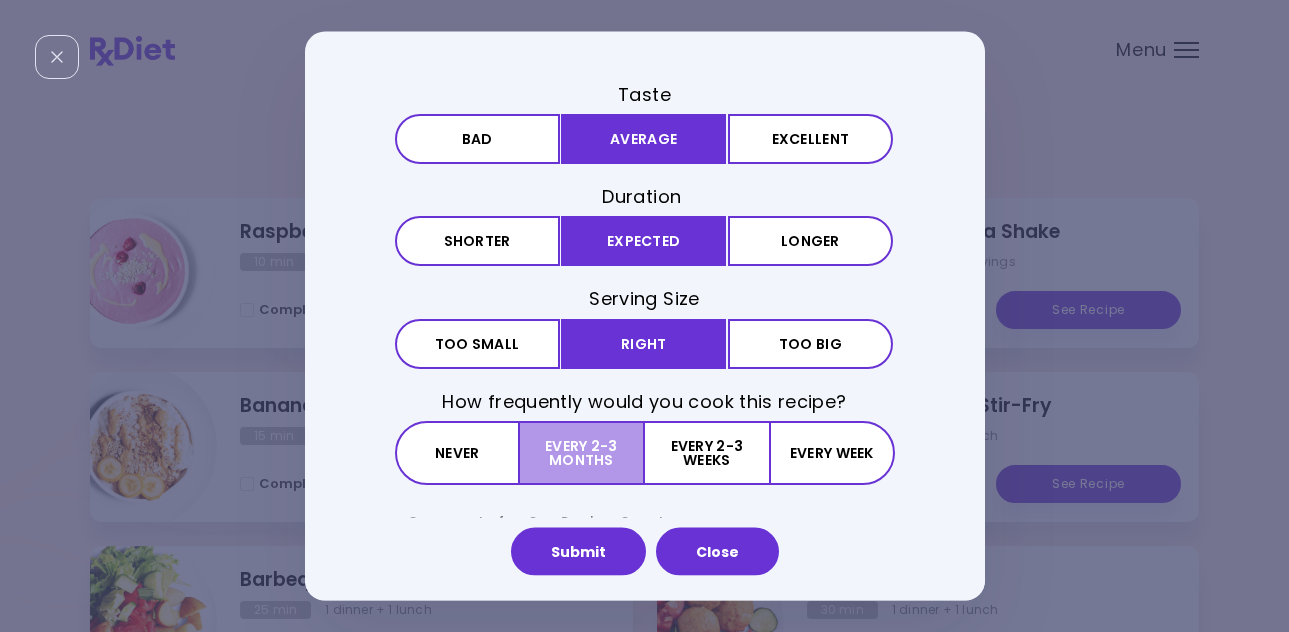 click on "Every 2-3 months" at bounding box center [582, 452] 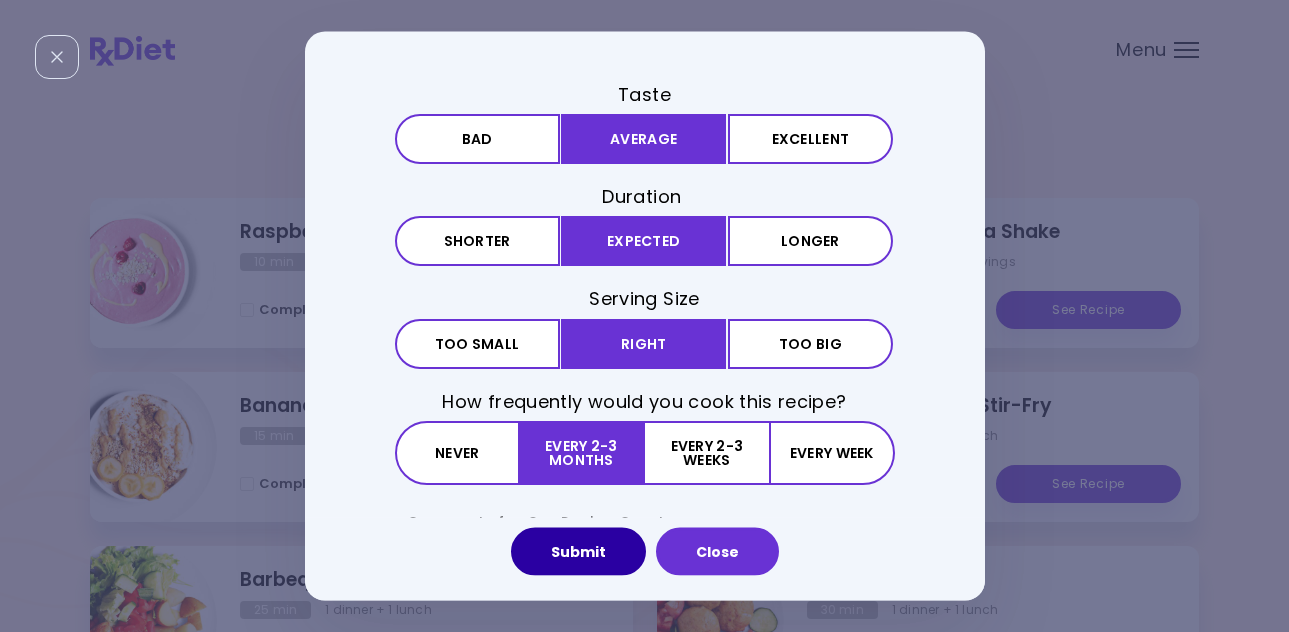 click on "Submit" at bounding box center (578, 551) 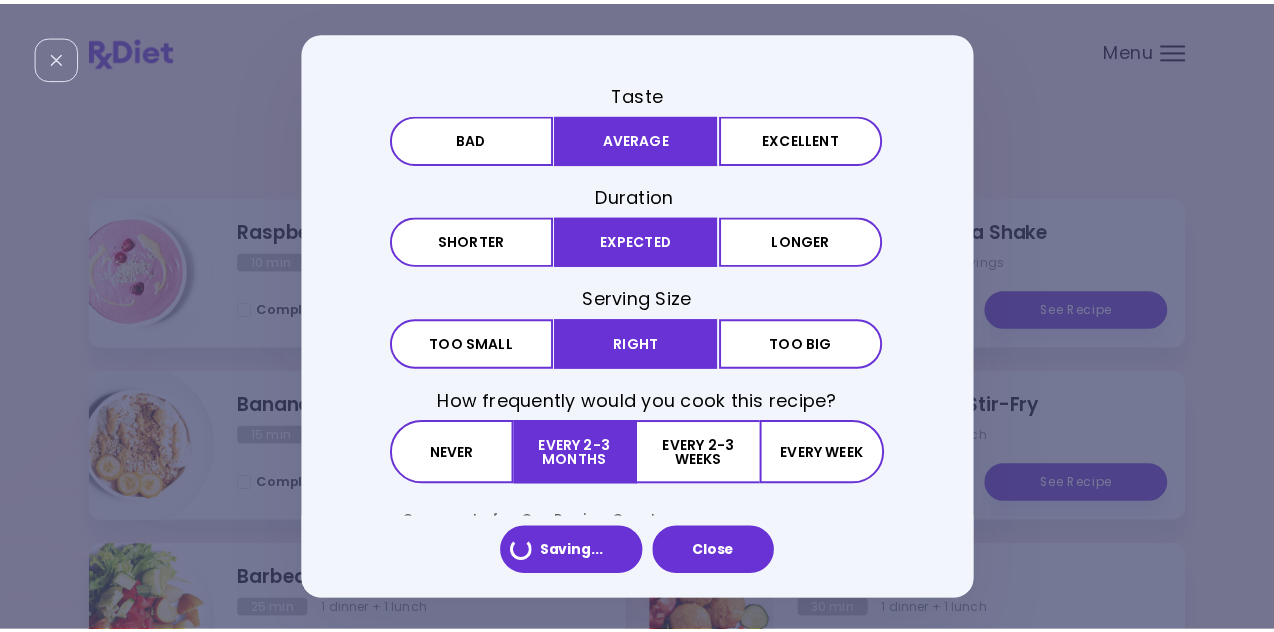 scroll, scrollTop: 0, scrollLeft: 0, axis: both 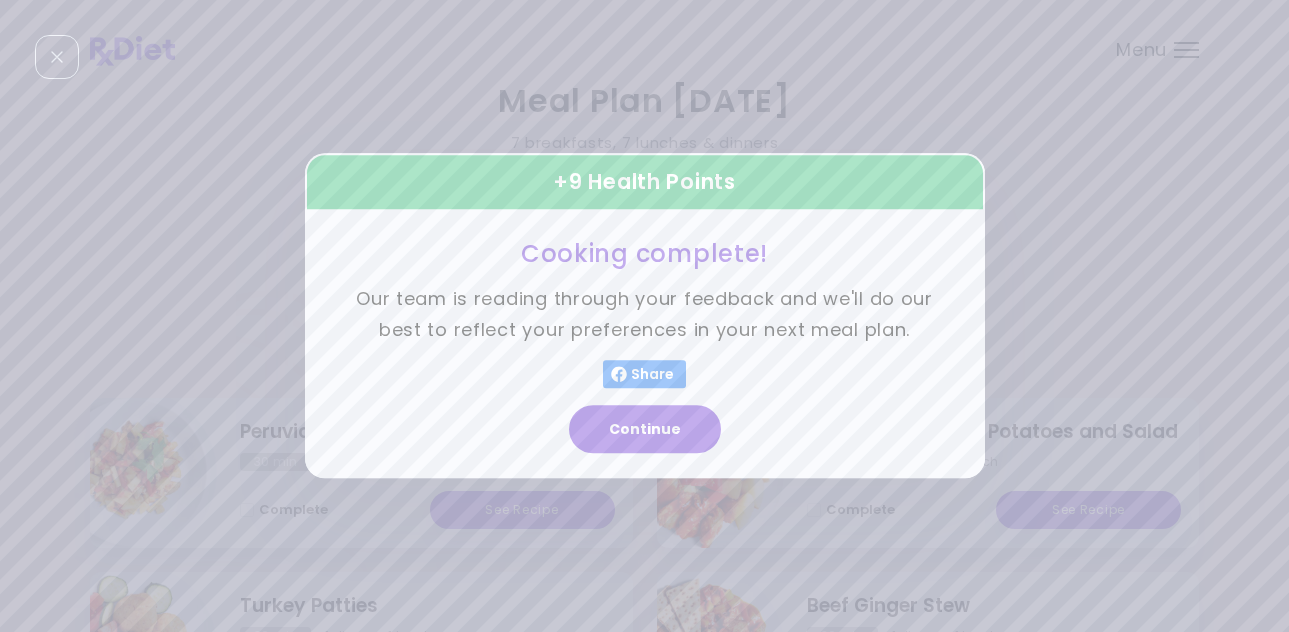 click on "Continue" at bounding box center (645, 430) 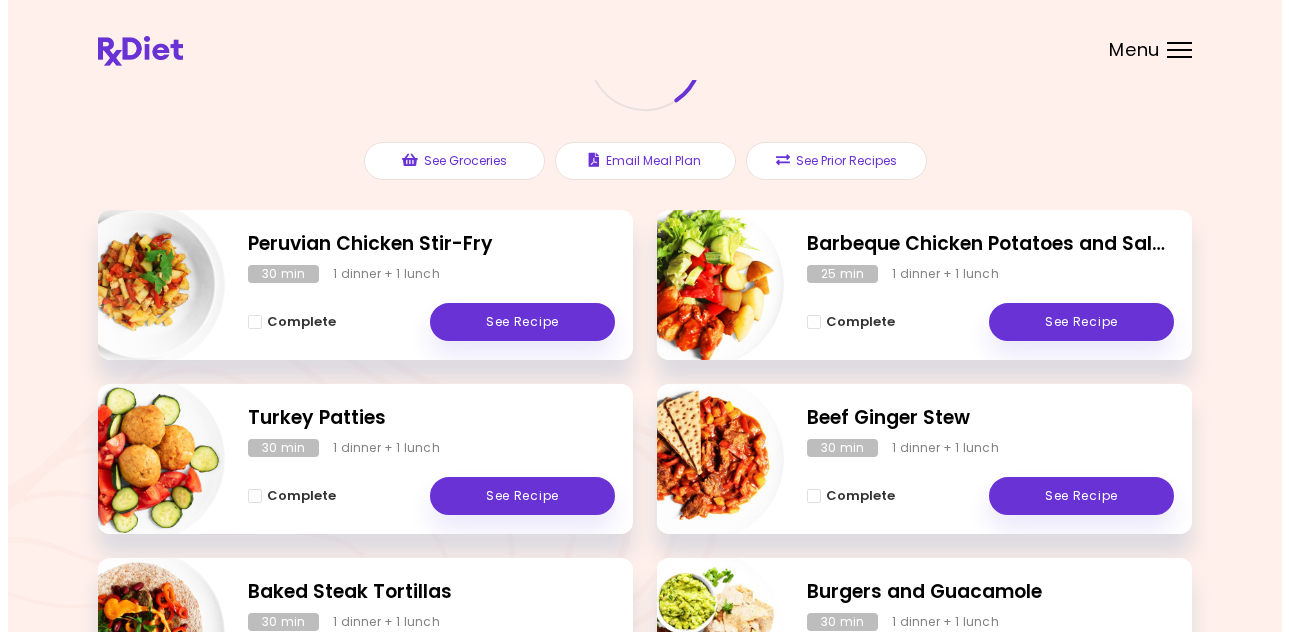 scroll, scrollTop: 200, scrollLeft: 0, axis: vertical 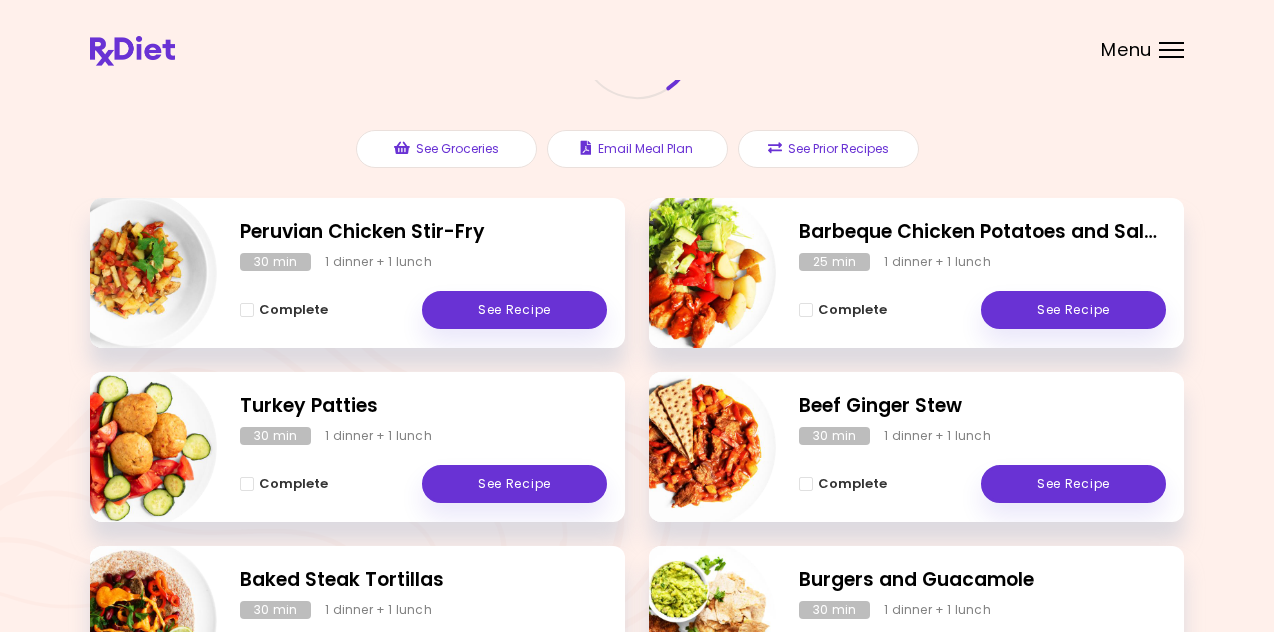 click at bounding box center (693, 447) 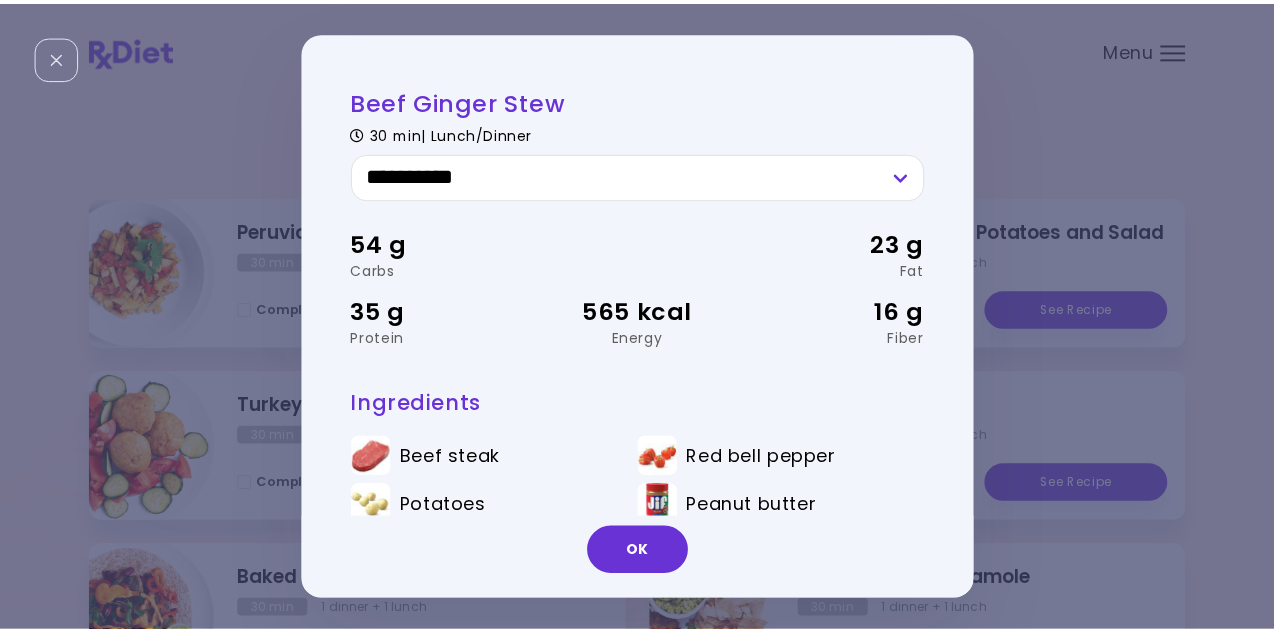 scroll, scrollTop: 0, scrollLeft: 0, axis: both 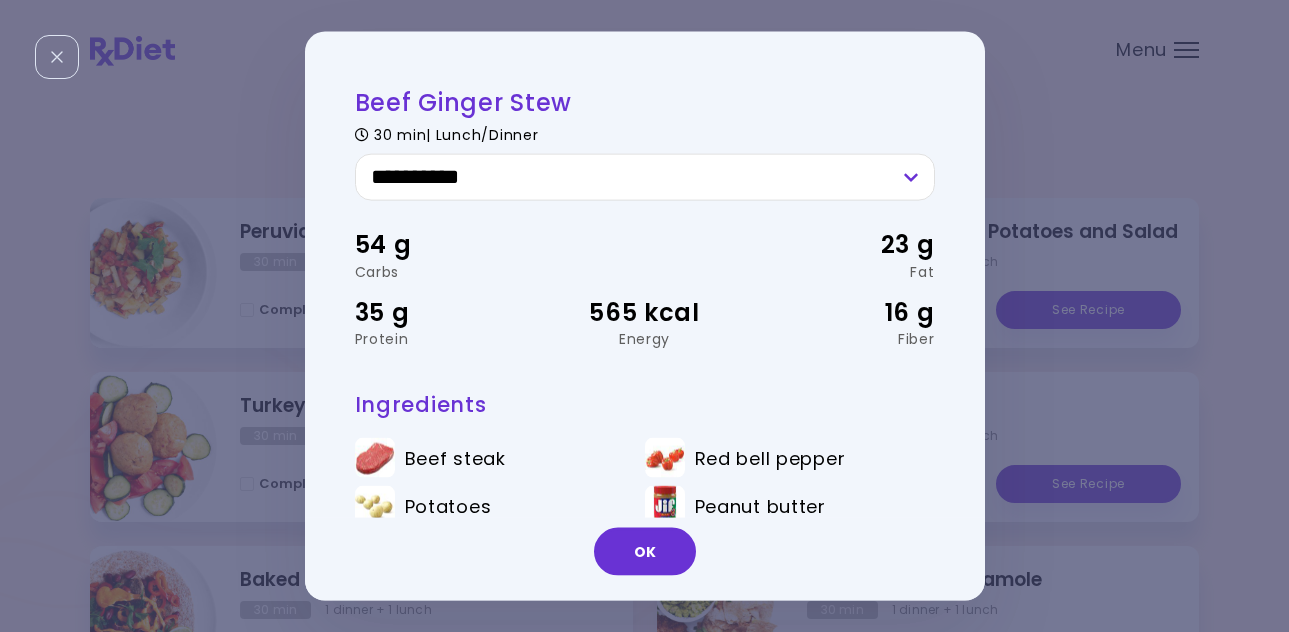 click on "OK" at bounding box center (645, 551) 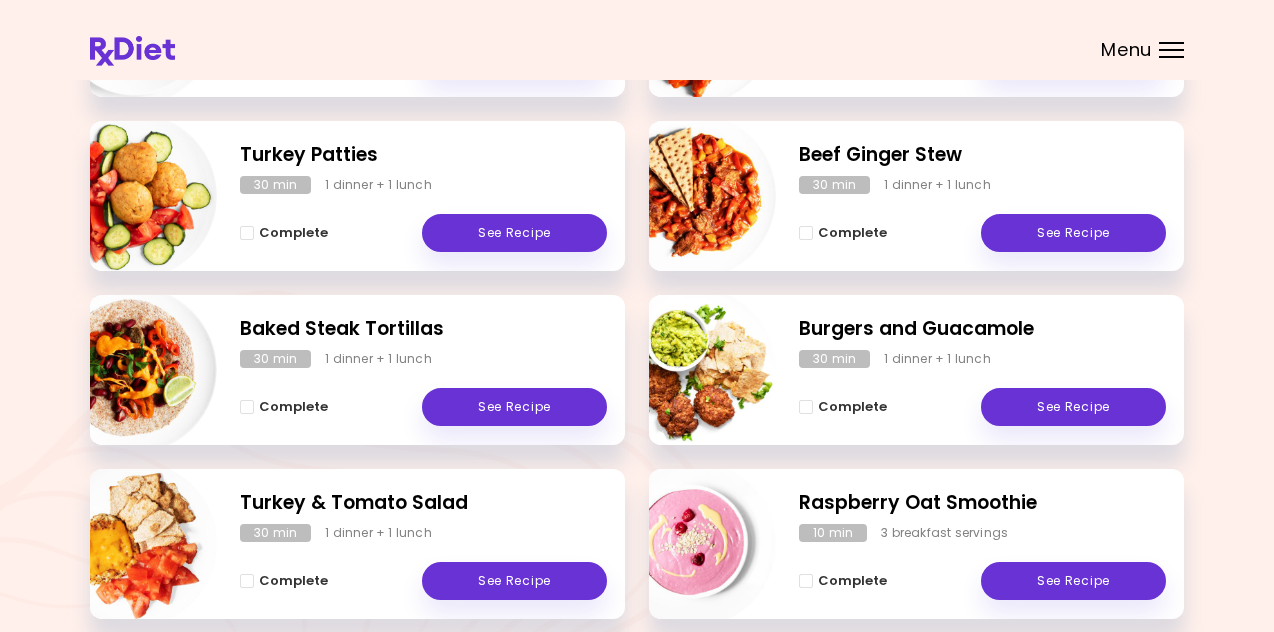 scroll, scrollTop: 500, scrollLeft: 0, axis: vertical 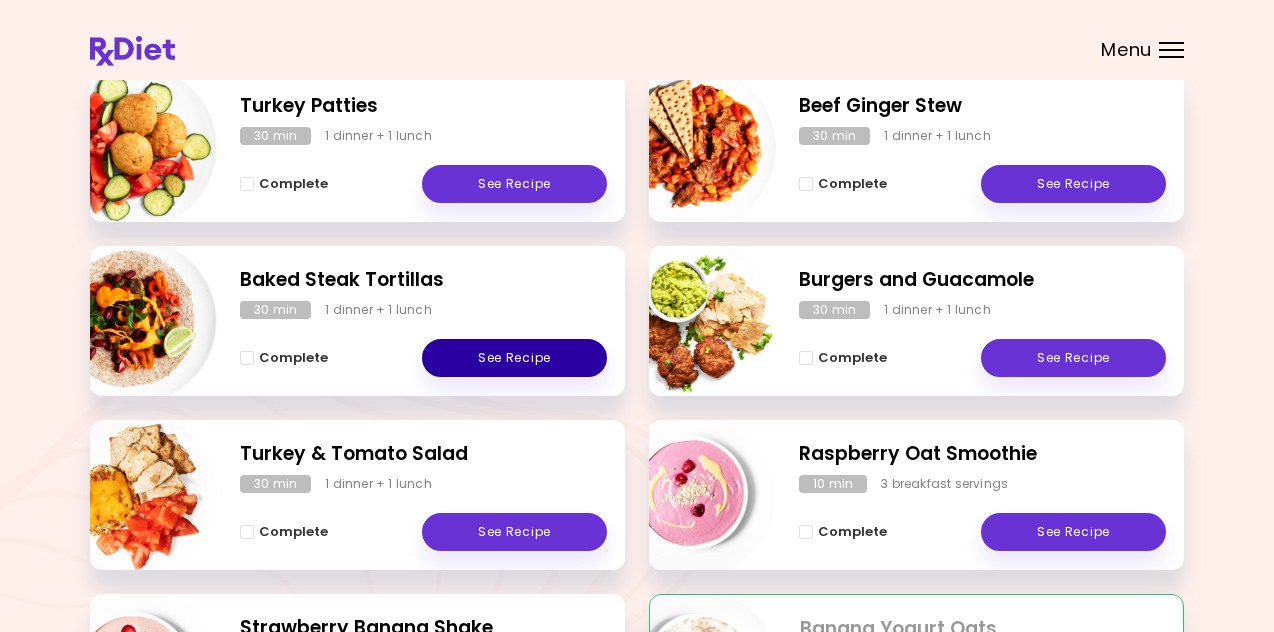 click on "See Recipe" at bounding box center [514, 358] 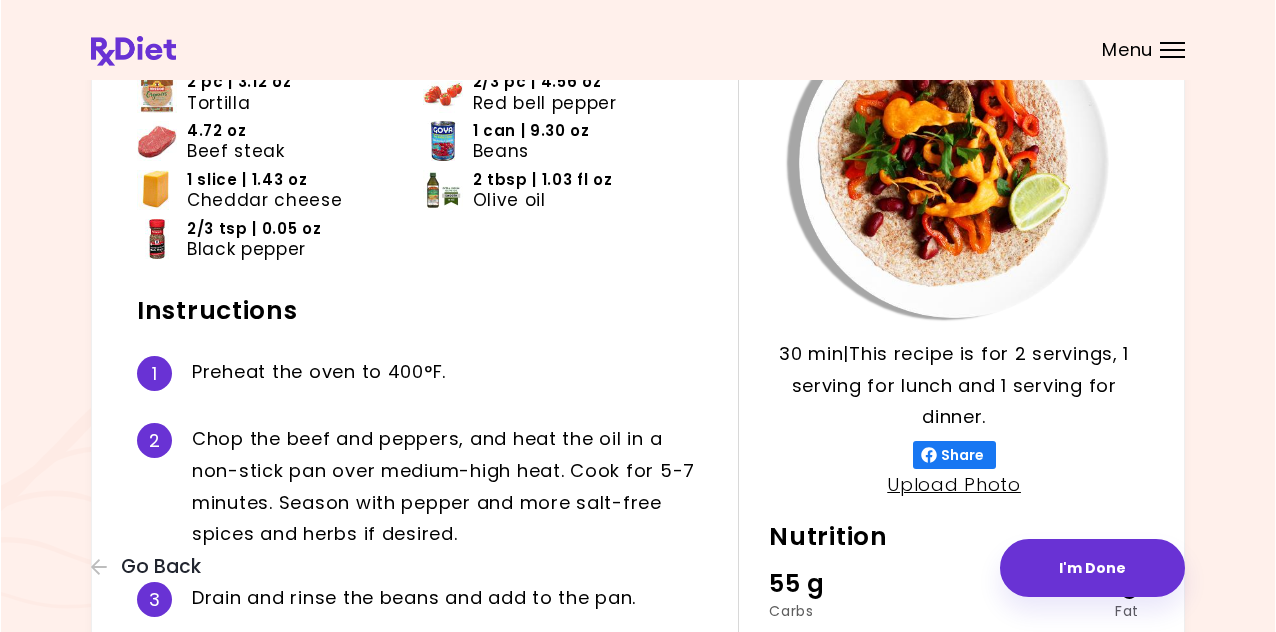 scroll, scrollTop: 100, scrollLeft: 0, axis: vertical 